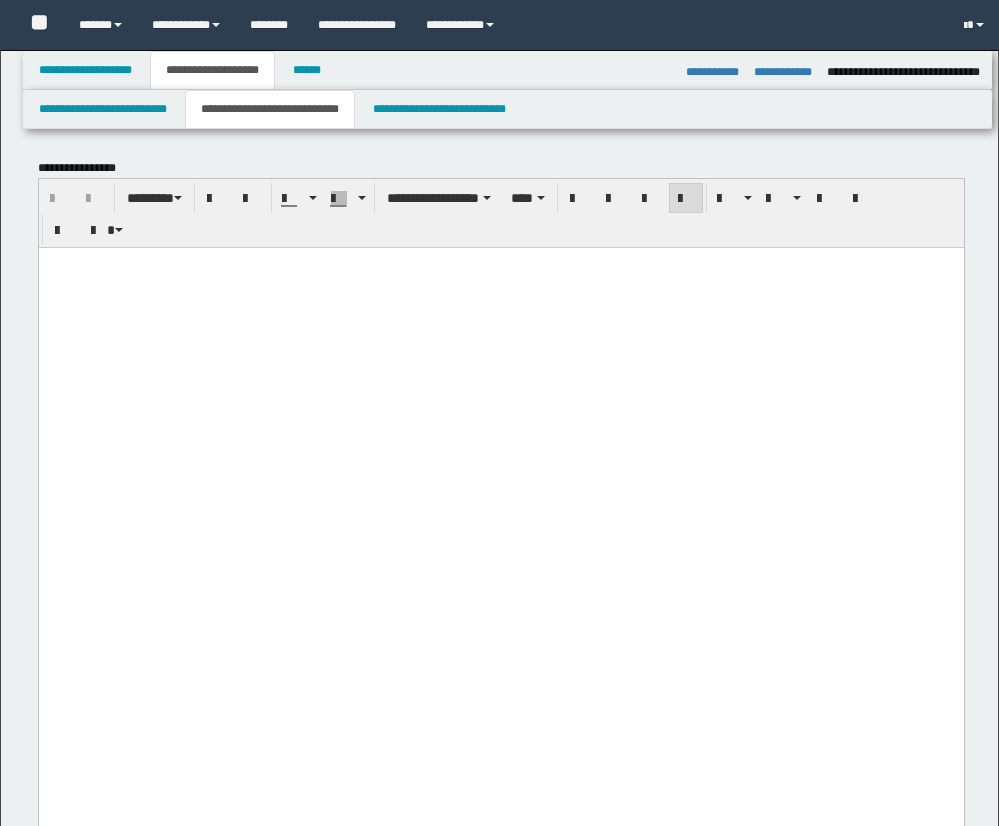 select on "*" 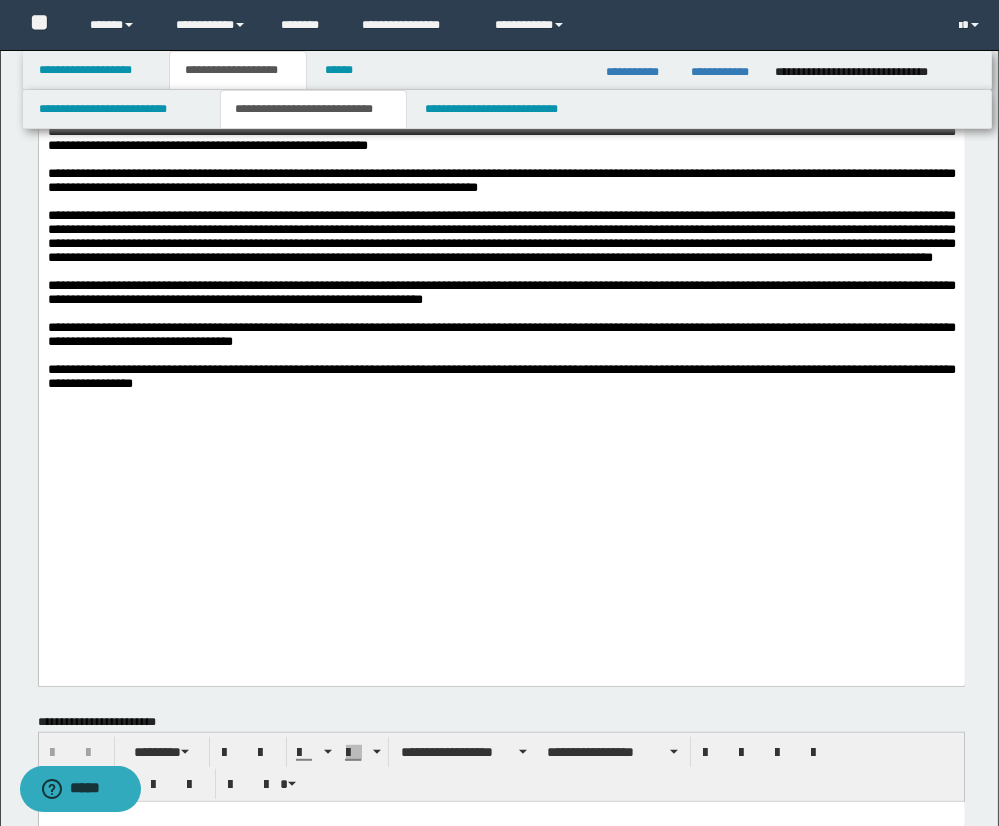 scroll, scrollTop: 0, scrollLeft: 0, axis: both 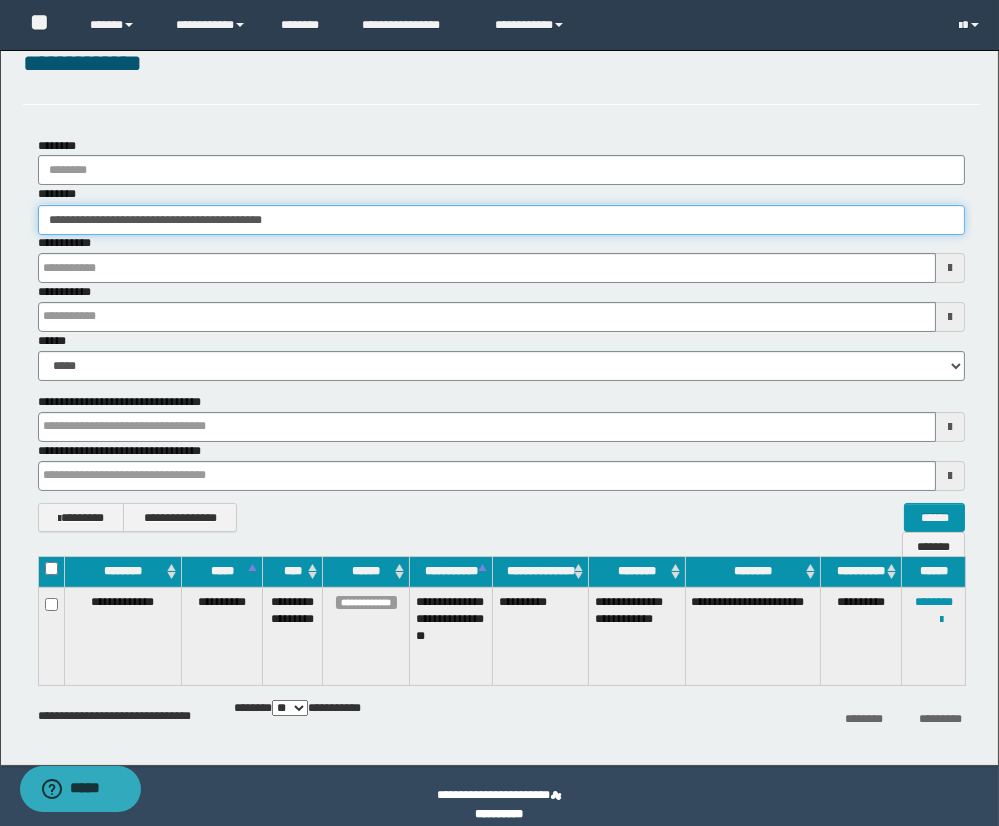 drag, startPoint x: 365, startPoint y: 219, endPoint x: 73, endPoint y: 193, distance: 293.15524 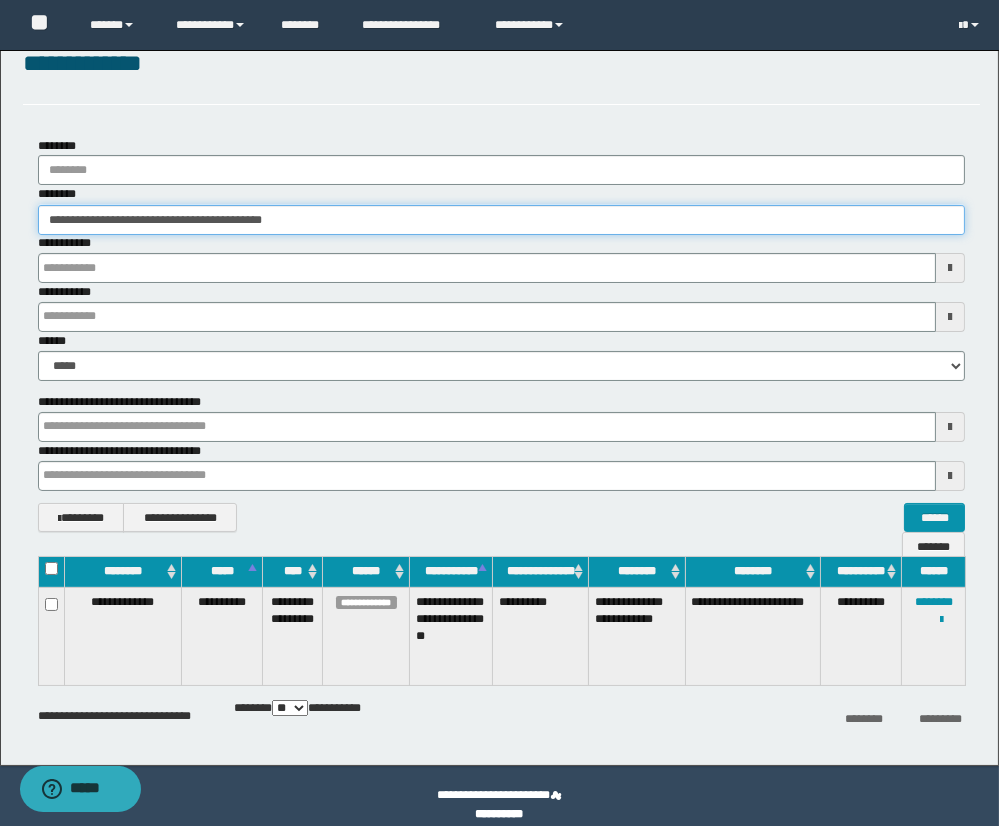click on "**********" at bounding box center (502, 209) 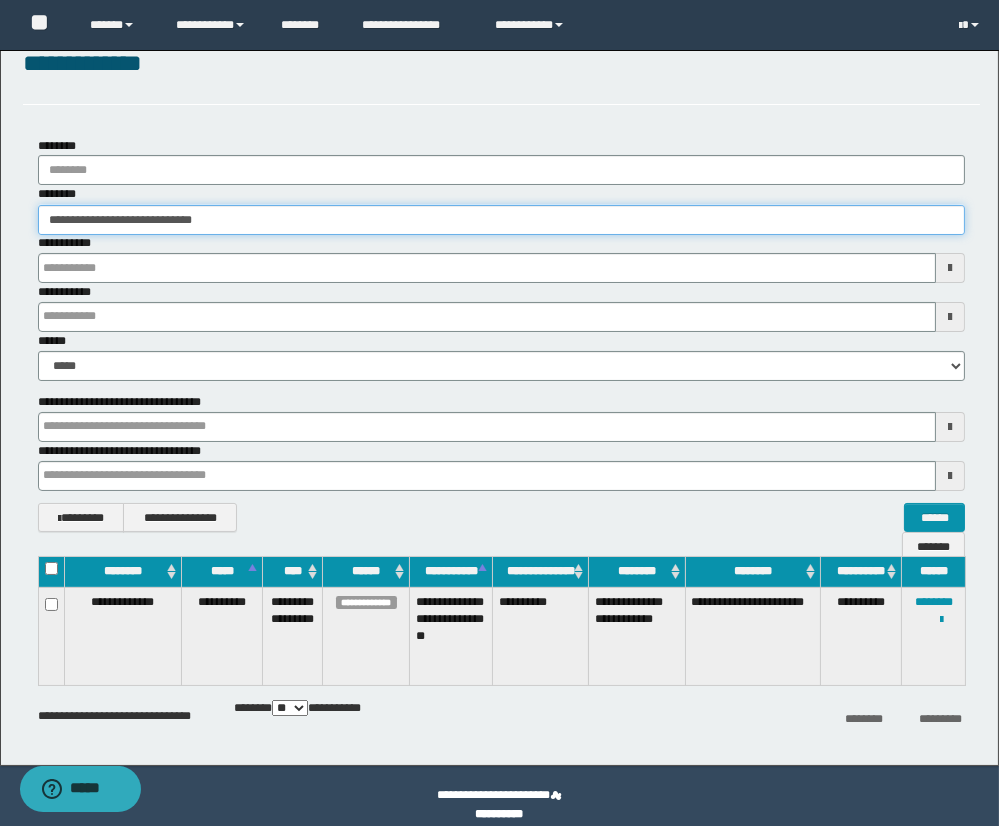 type on "**********" 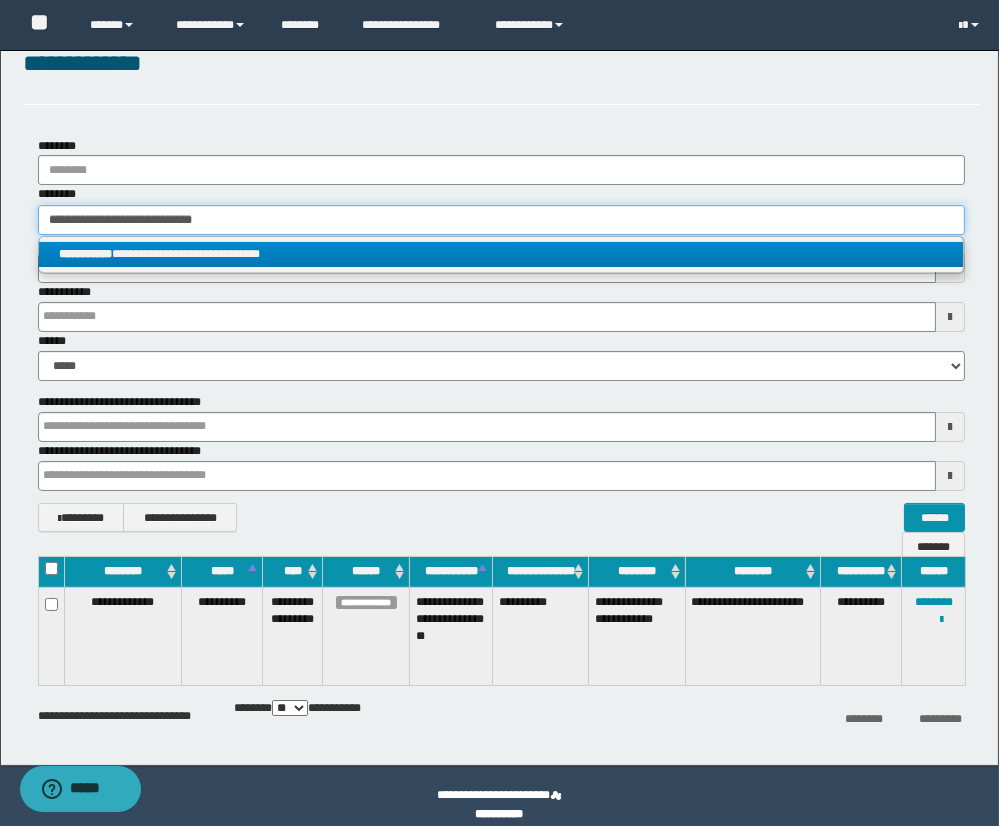 type on "**********" 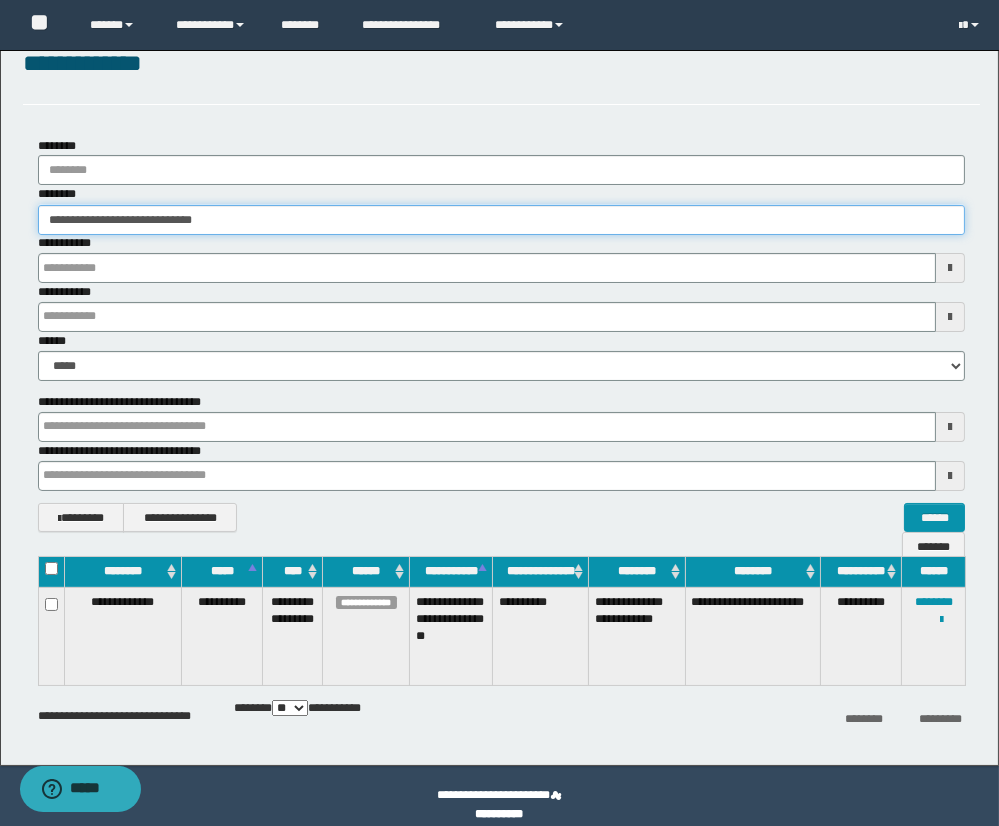 type on "**********" 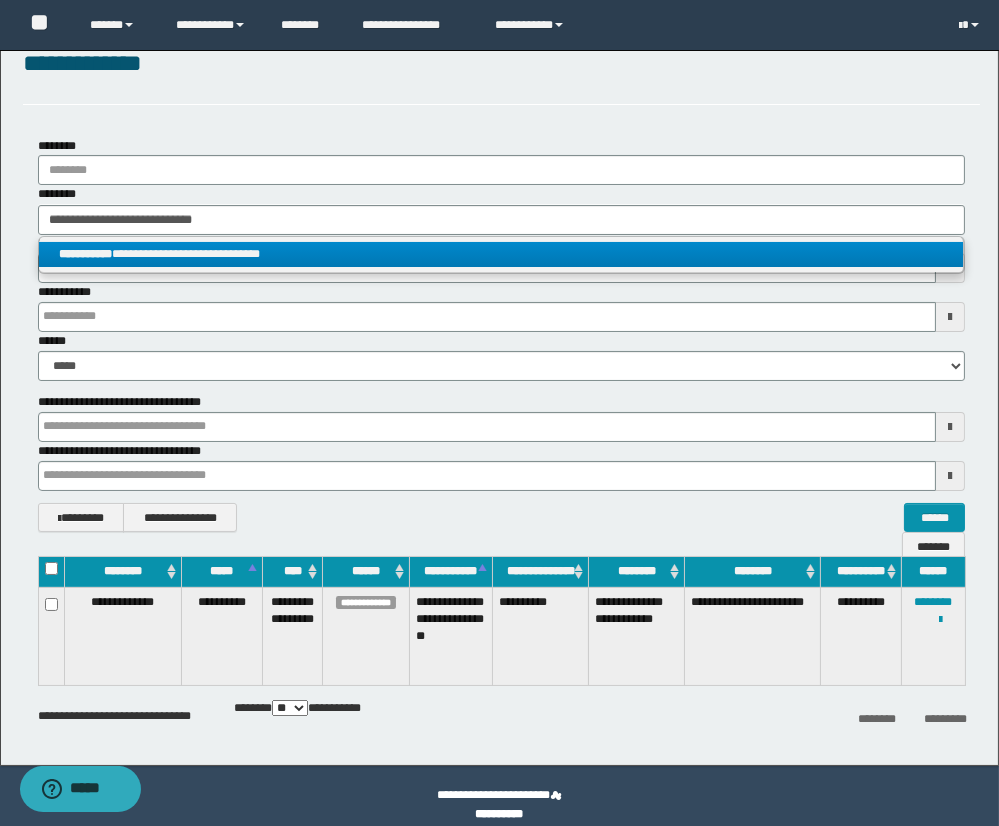 click on "**********" at bounding box center [501, 254] 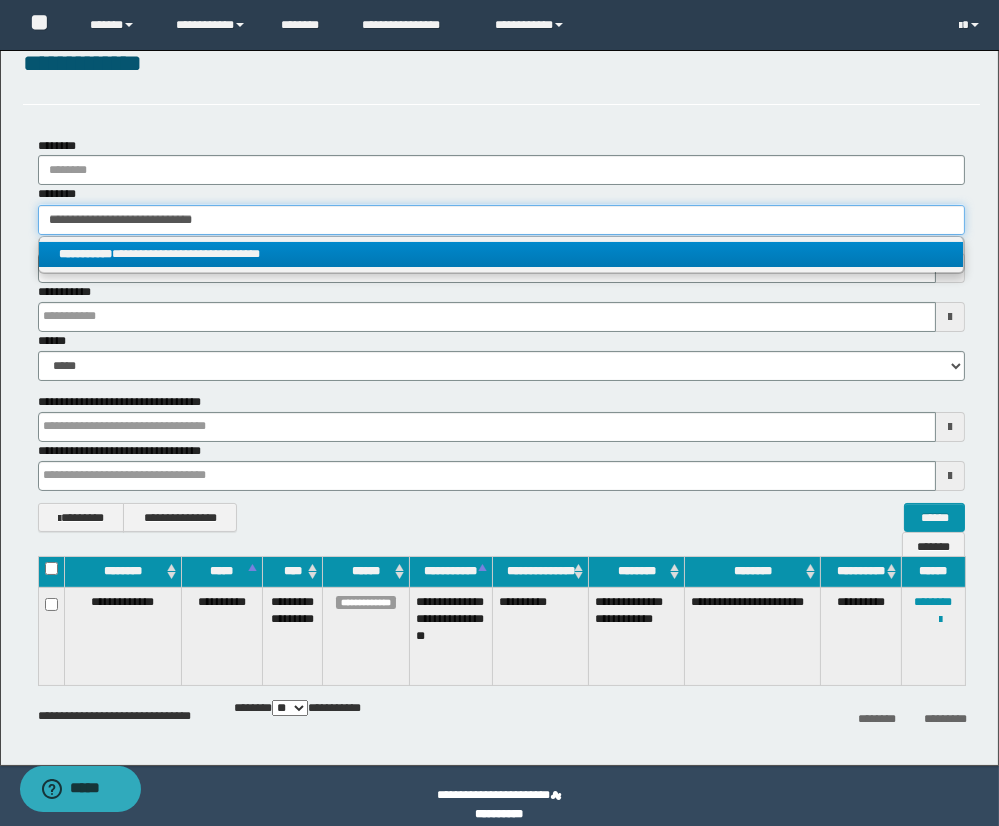 type 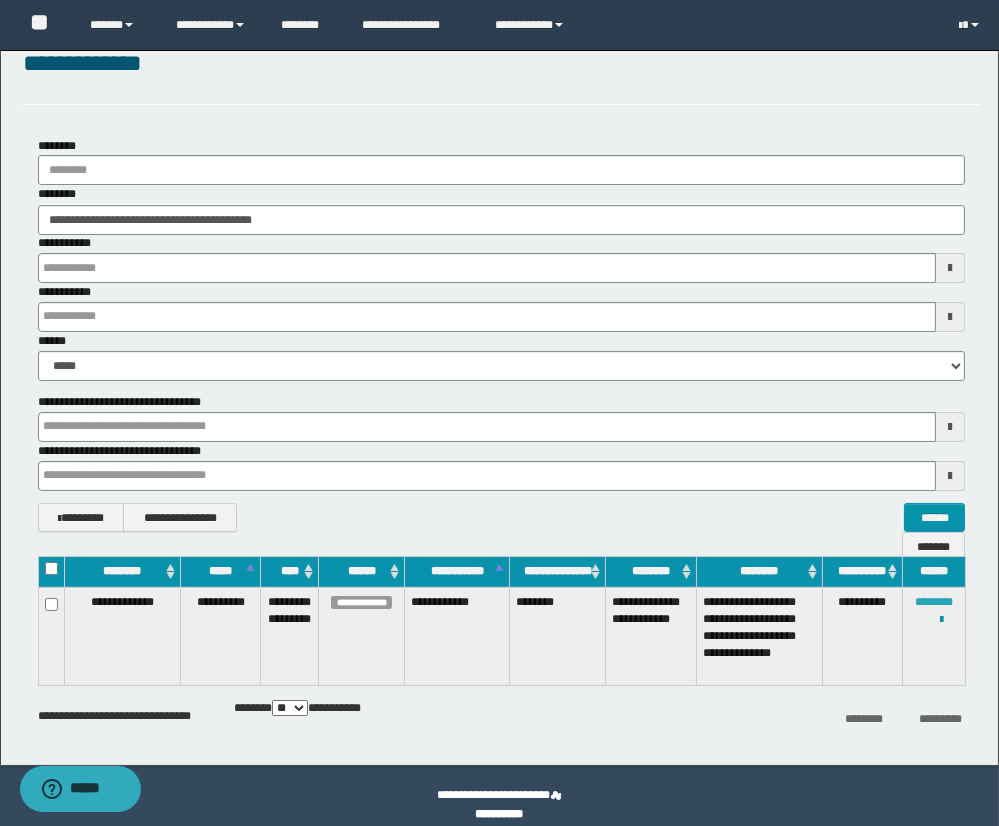 click on "********" at bounding box center (934, 602) 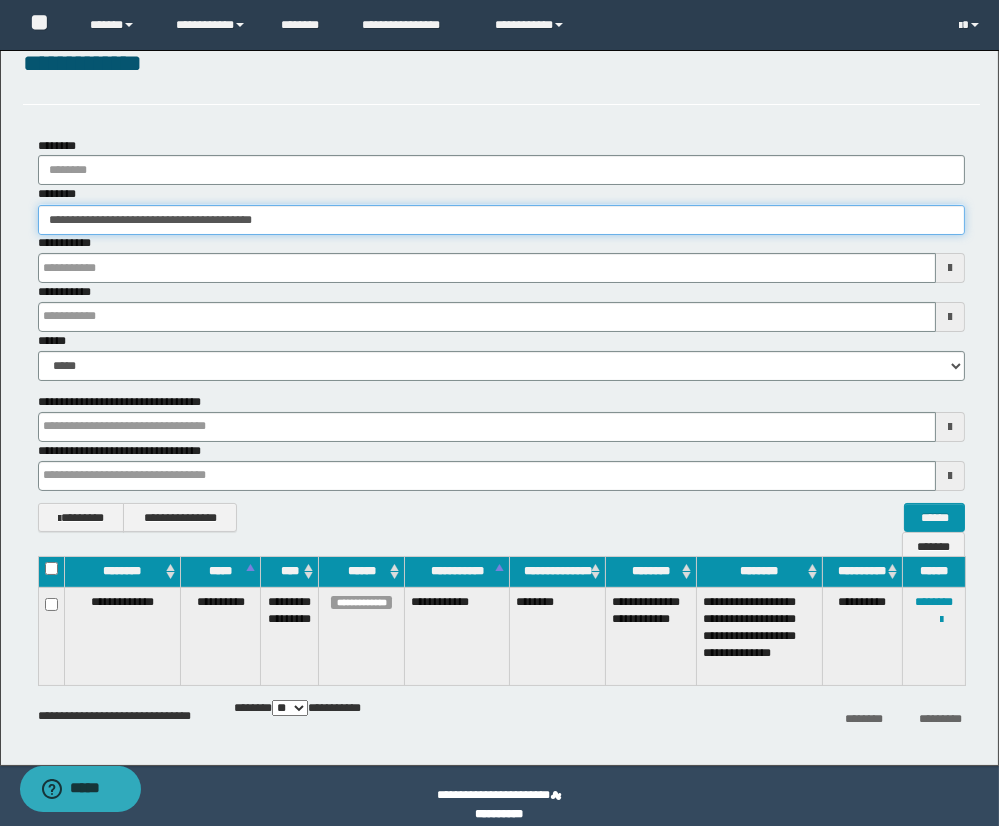 drag, startPoint x: 372, startPoint y: 219, endPoint x: -72, endPoint y: 183, distance: 445.45706 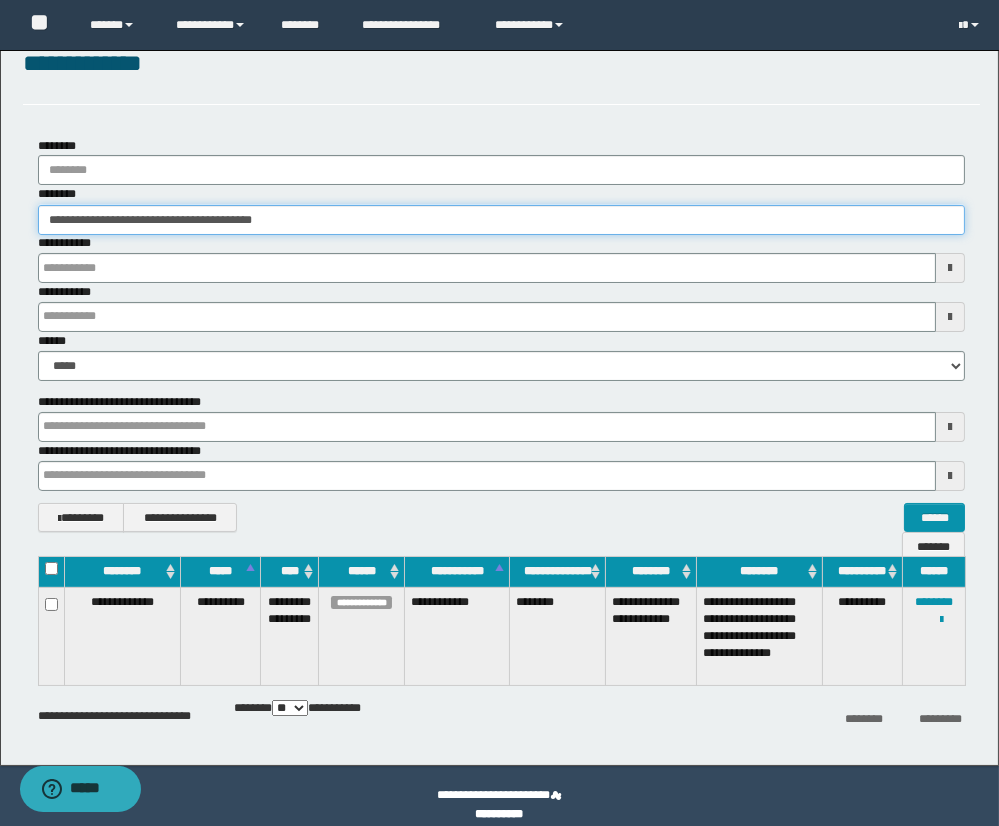 click on "**********" at bounding box center (499, 369) 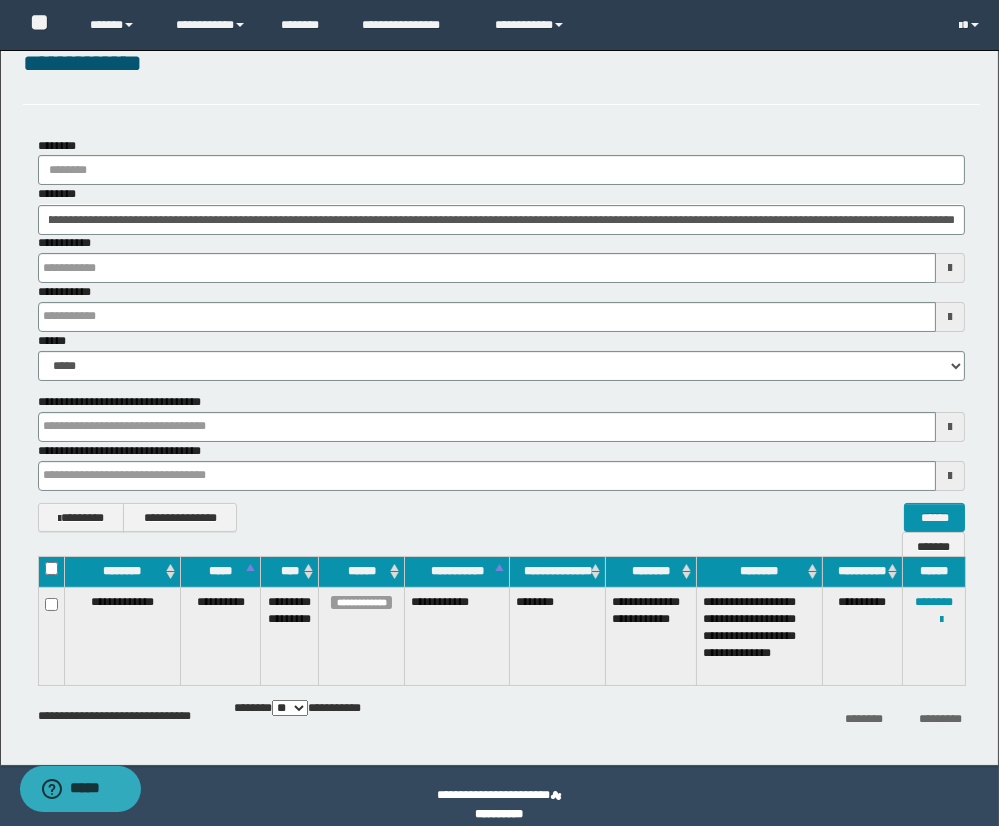 scroll, scrollTop: 0, scrollLeft: 0, axis: both 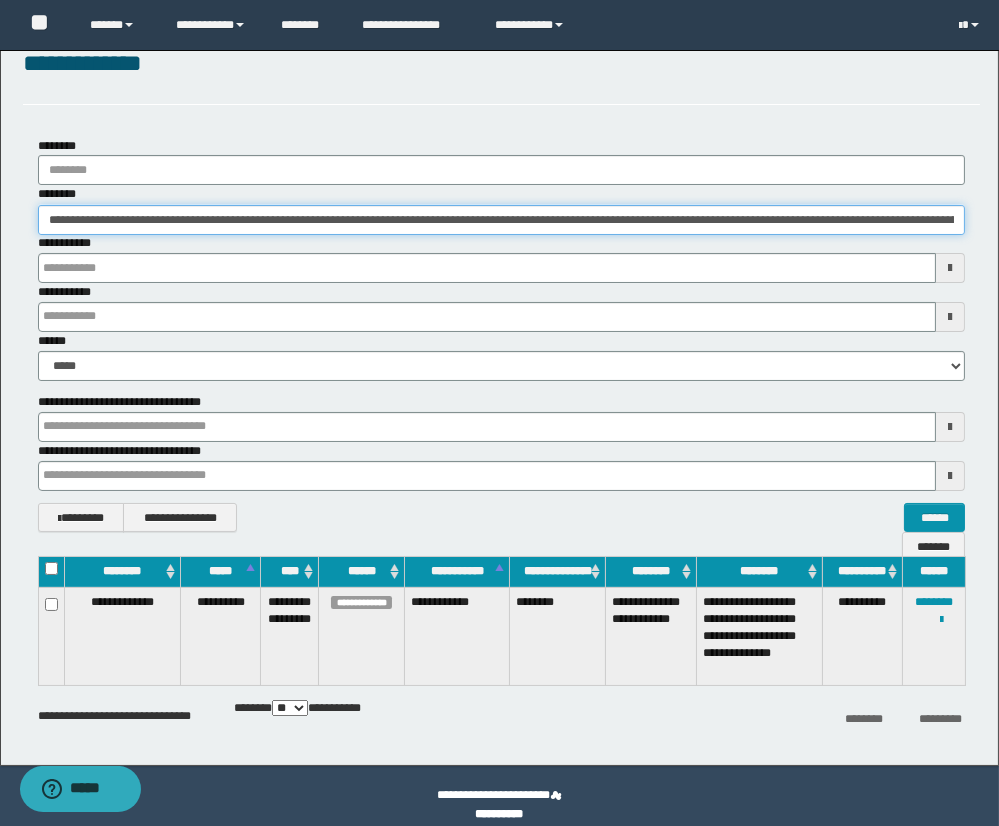 drag, startPoint x: 948, startPoint y: 220, endPoint x: 18, endPoint y: 160, distance: 931.9335 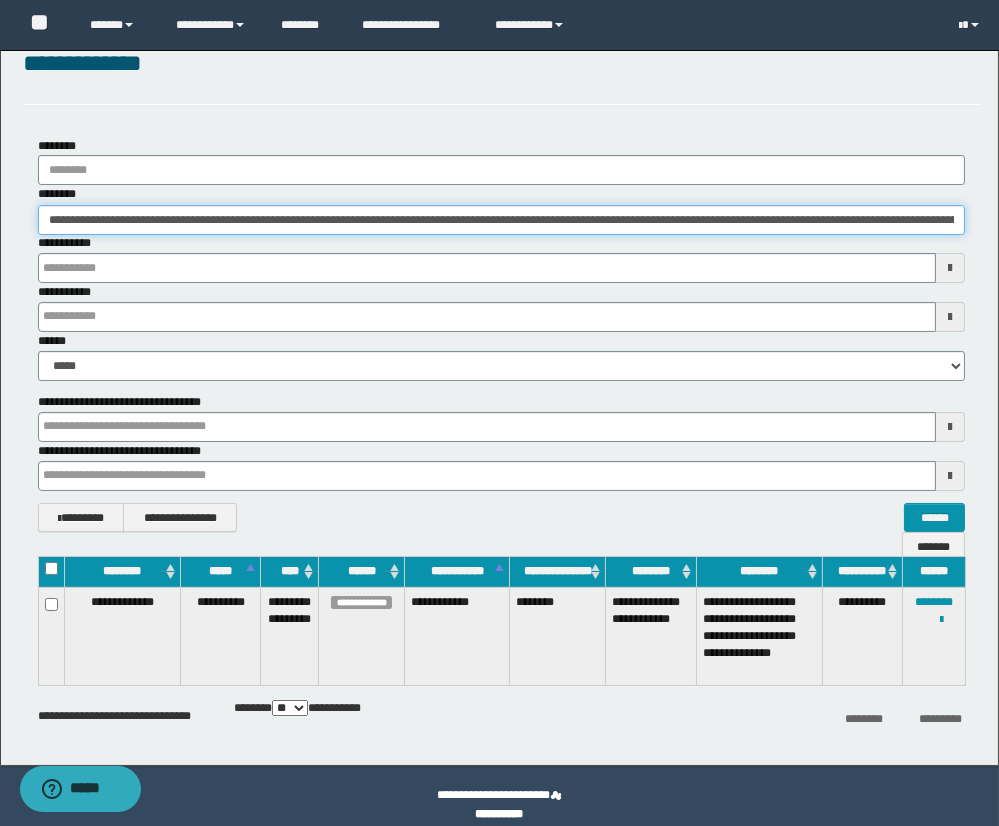 click on "**********" at bounding box center (502, 335) 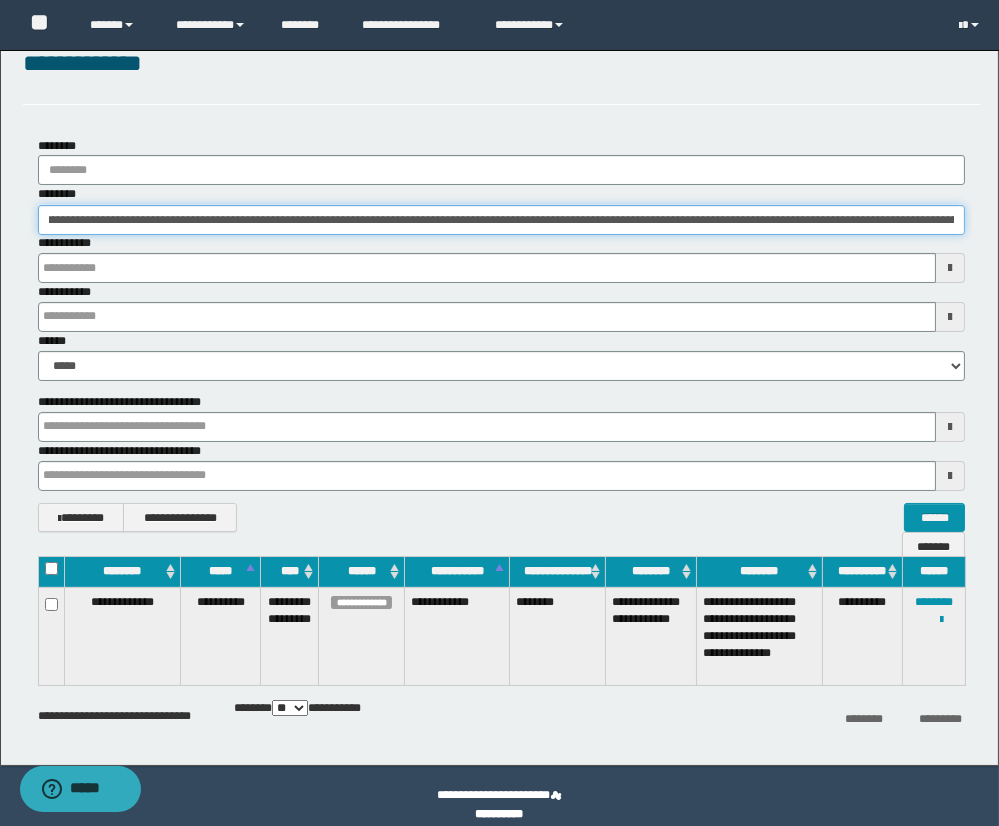scroll, scrollTop: 0, scrollLeft: 1065, axis: horizontal 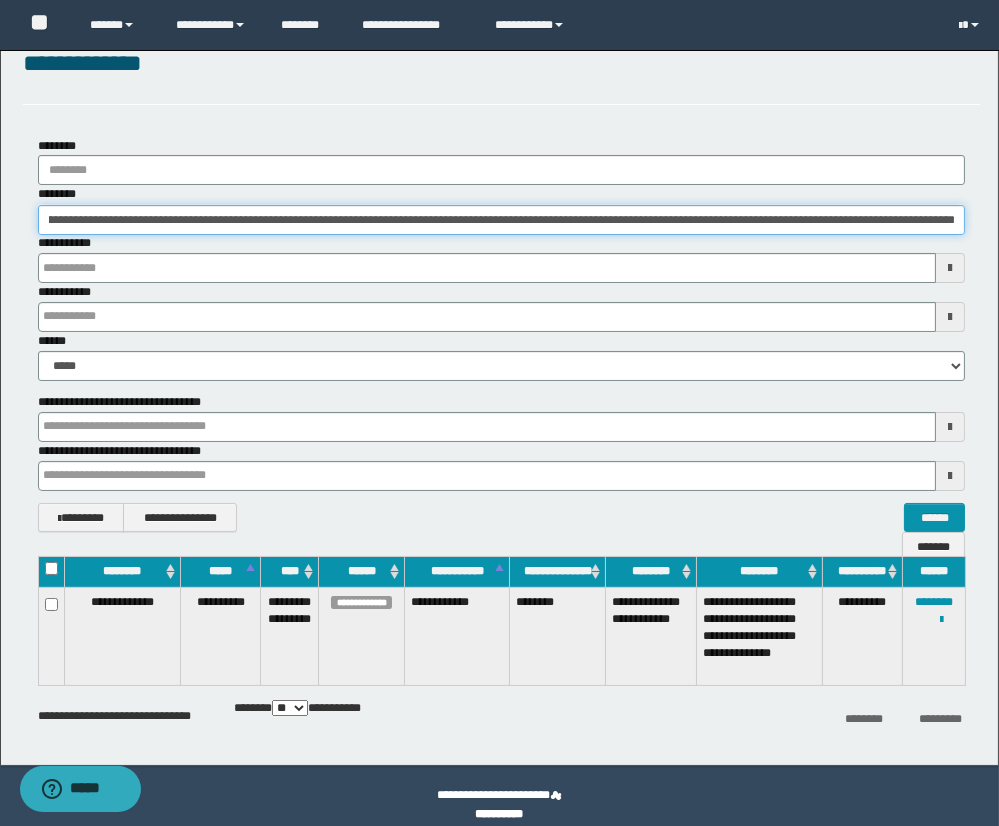 drag, startPoint x: 45, startPoint y: 224, endPoint x: 1295, endPoint y: 216, distance: 1250.0256 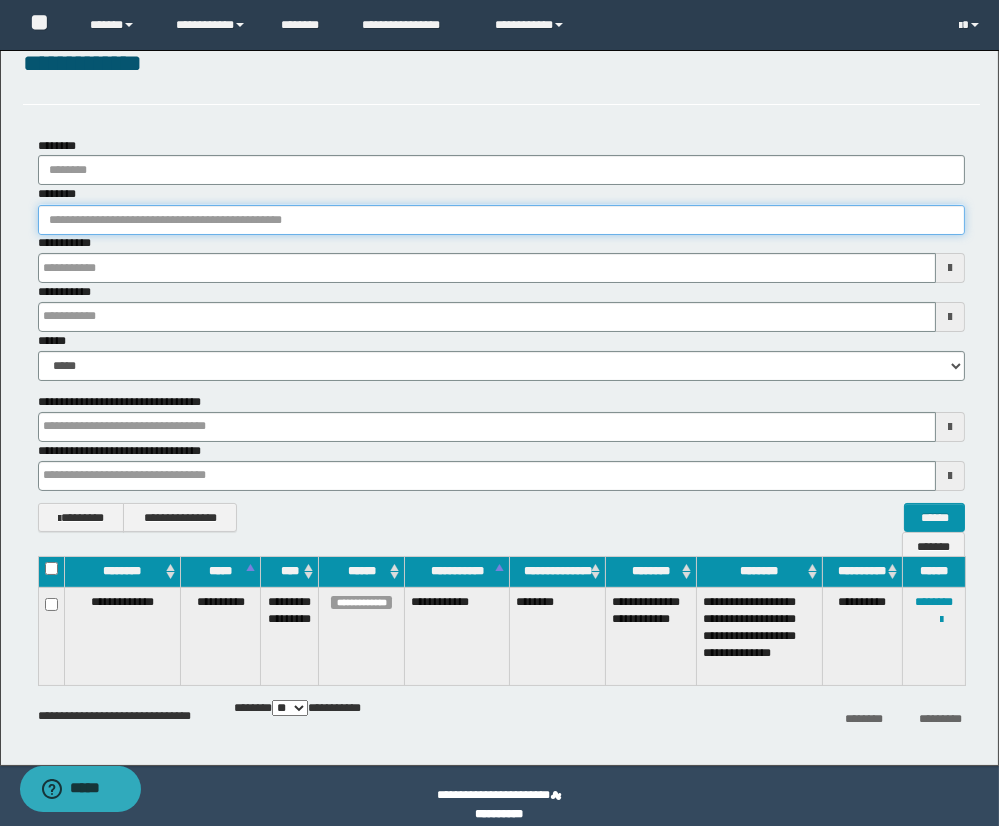scroll, scrollTop: 0, scrollLeft: 0, axis: both 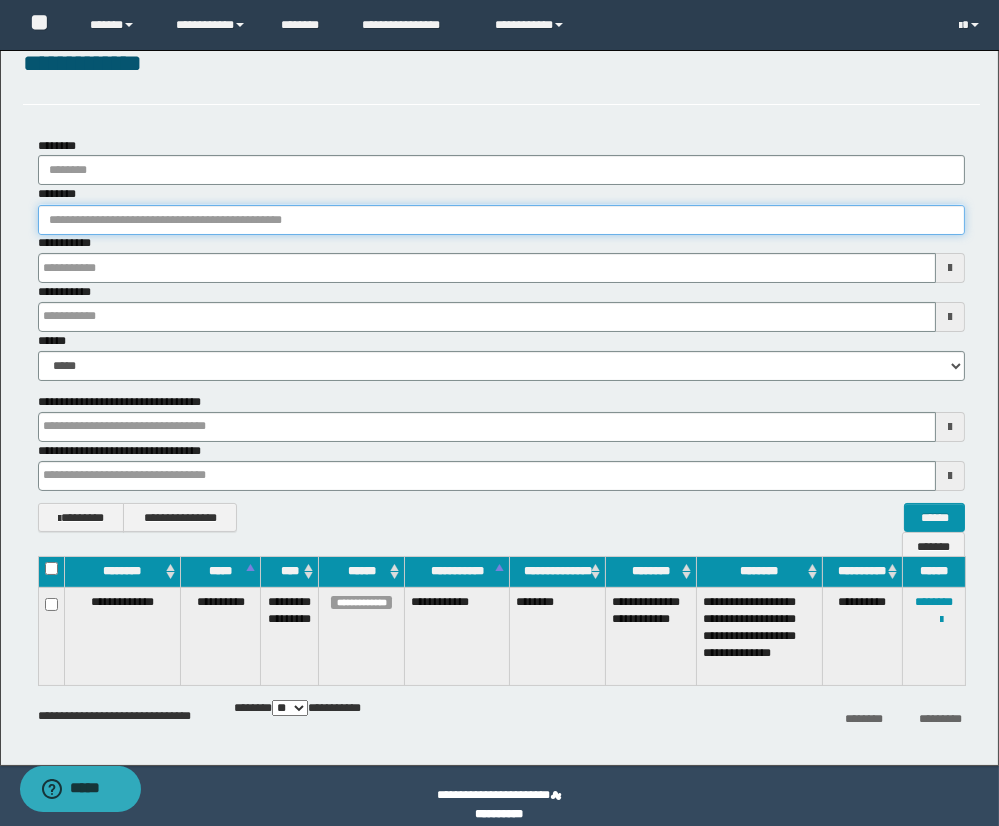paste on "**********" 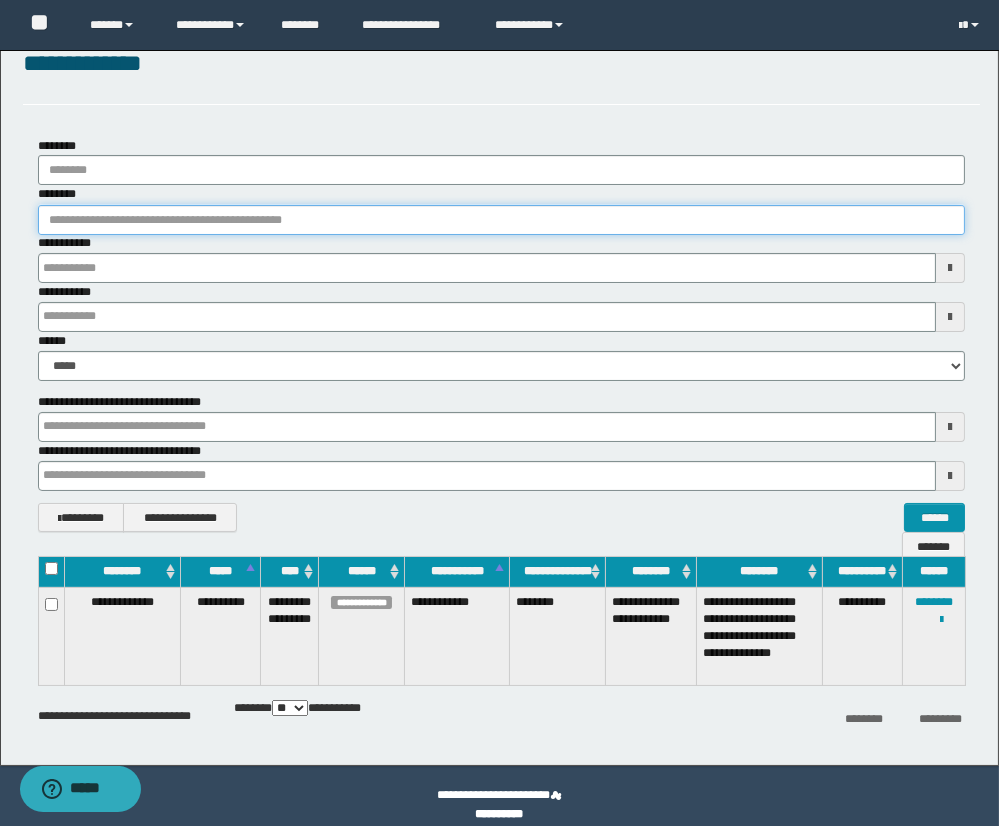 type on "**********" 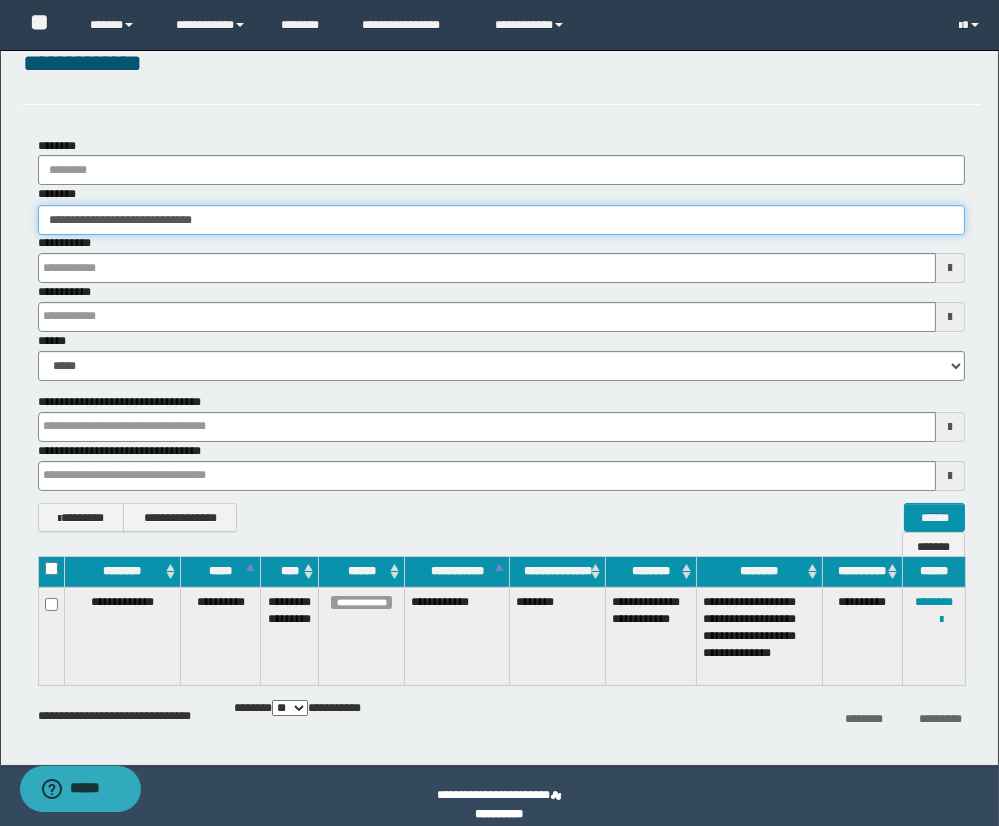 type on "**********" 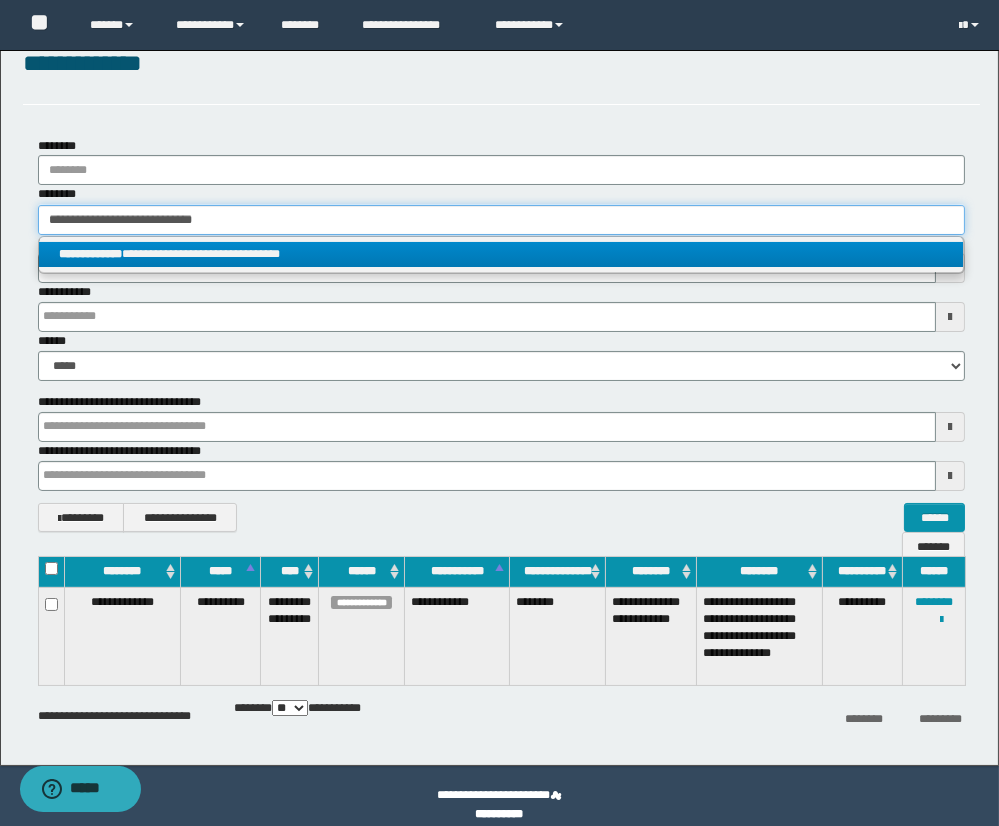 type on "**********" 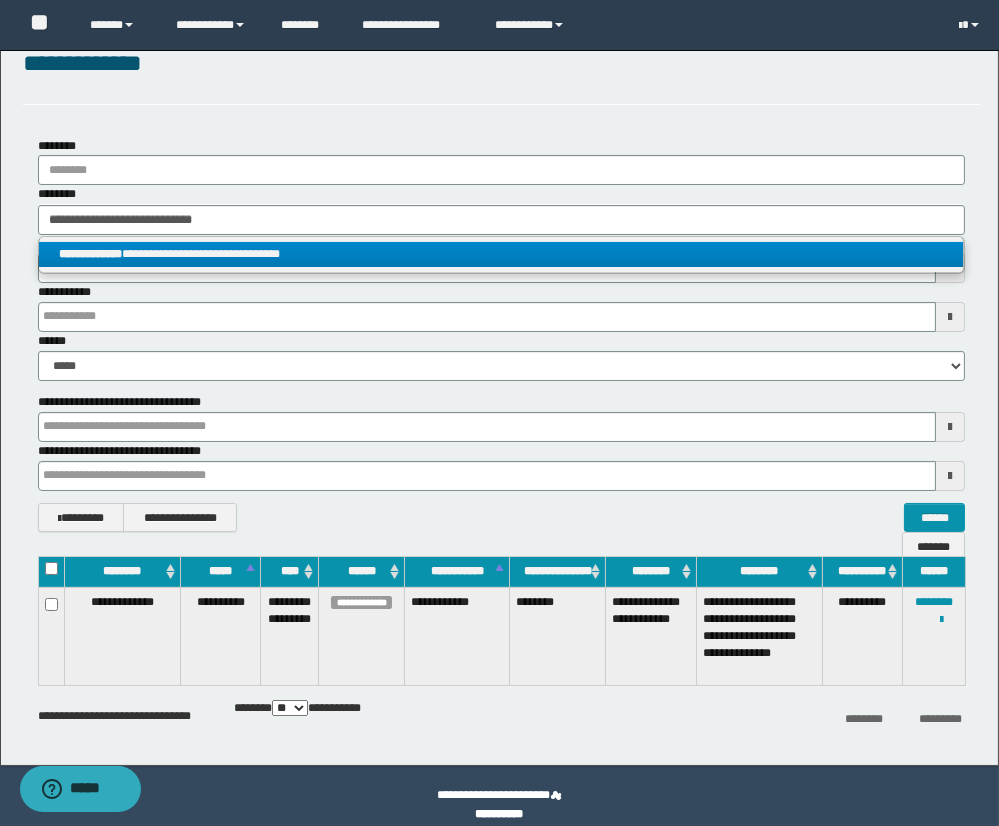 click on "**********" at bounding box center [501, 254] 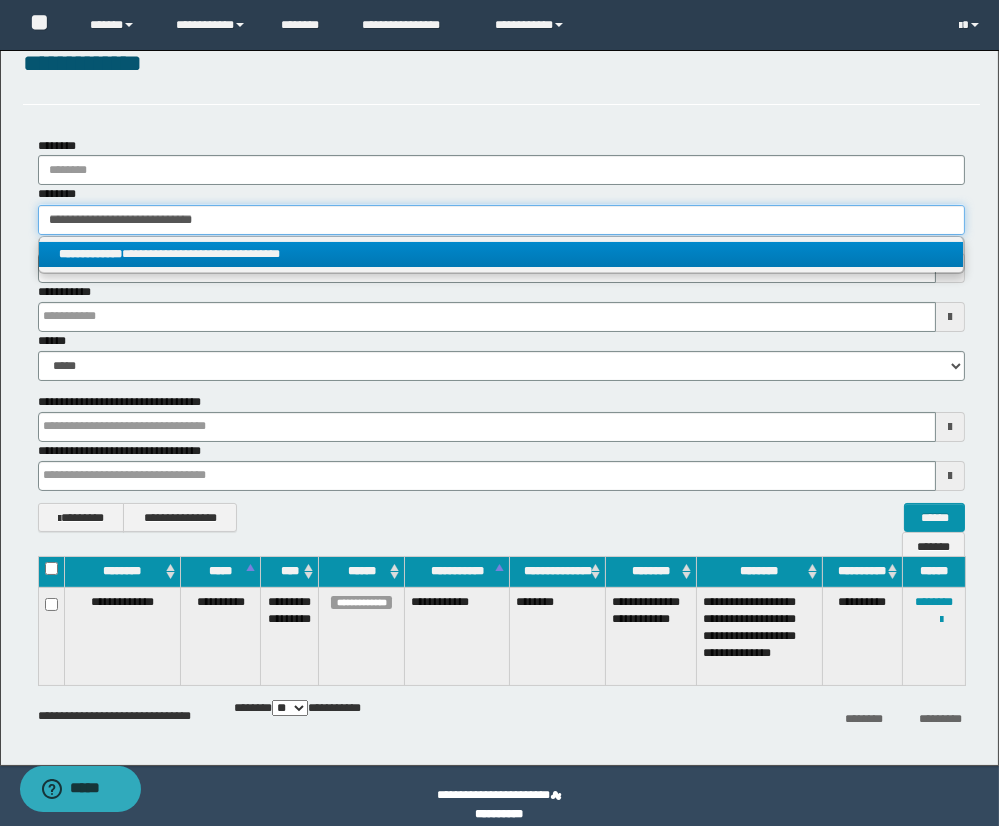 type 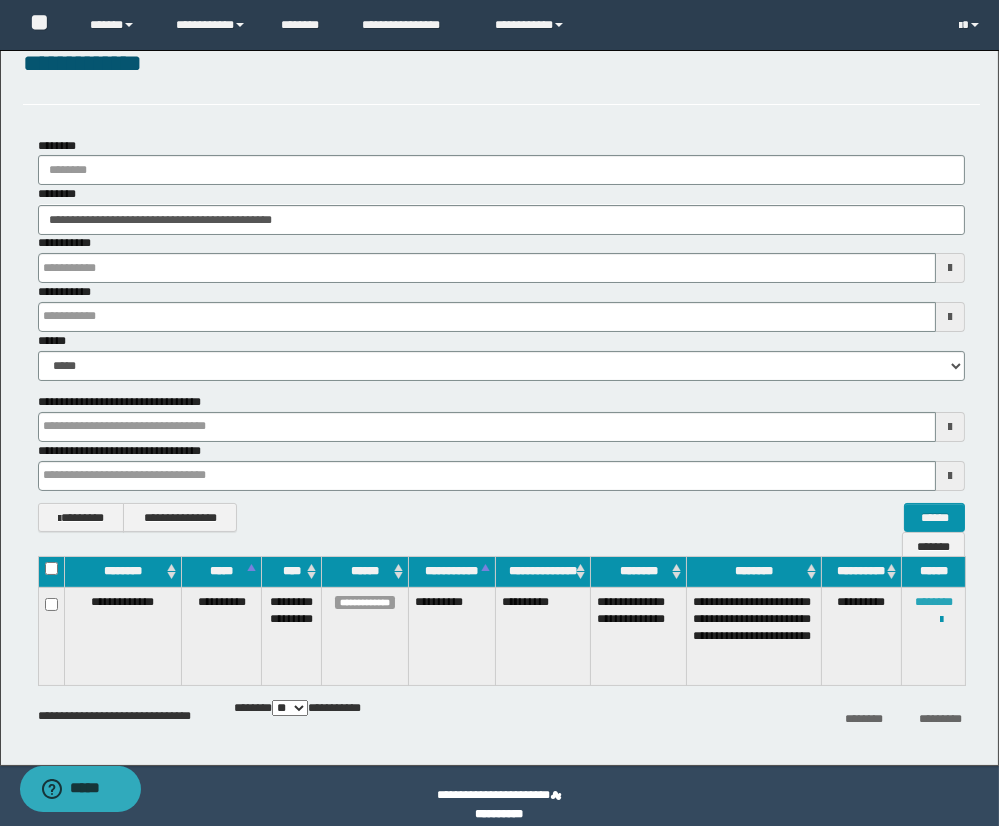 click on "**********" at bounding box center [501, 621] 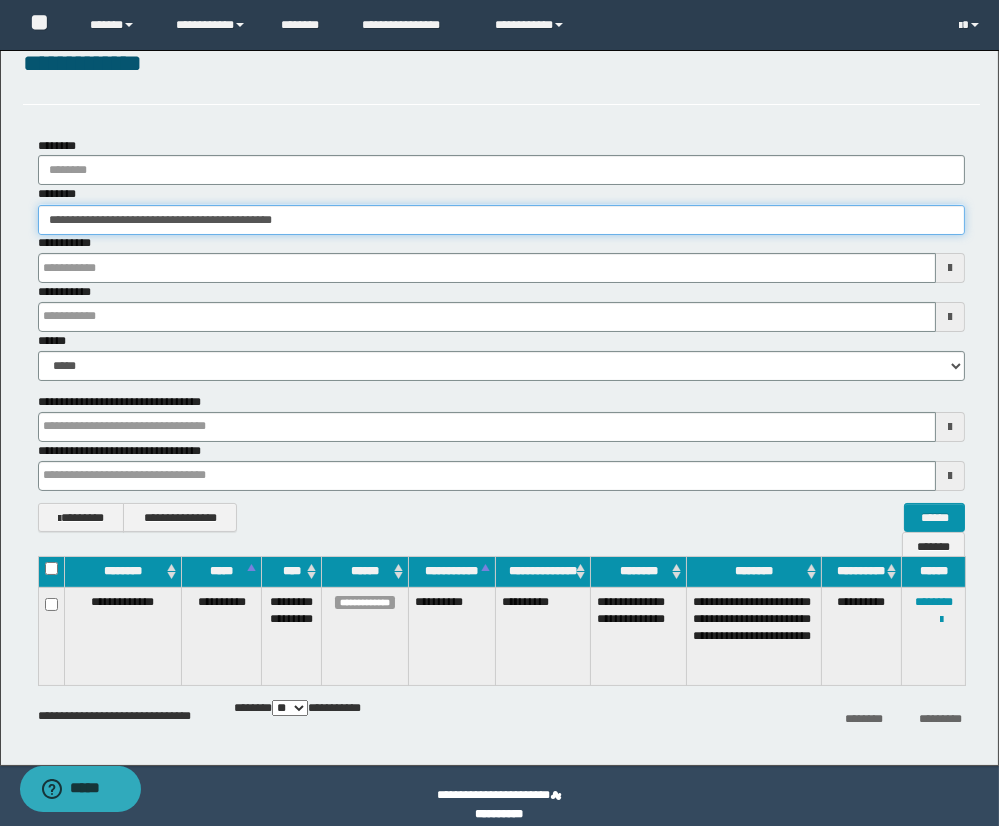 drag, startPoint x: 413, startPoint y: 225, endPoint x: -51, endPoint y: 221, distance: 464.01724 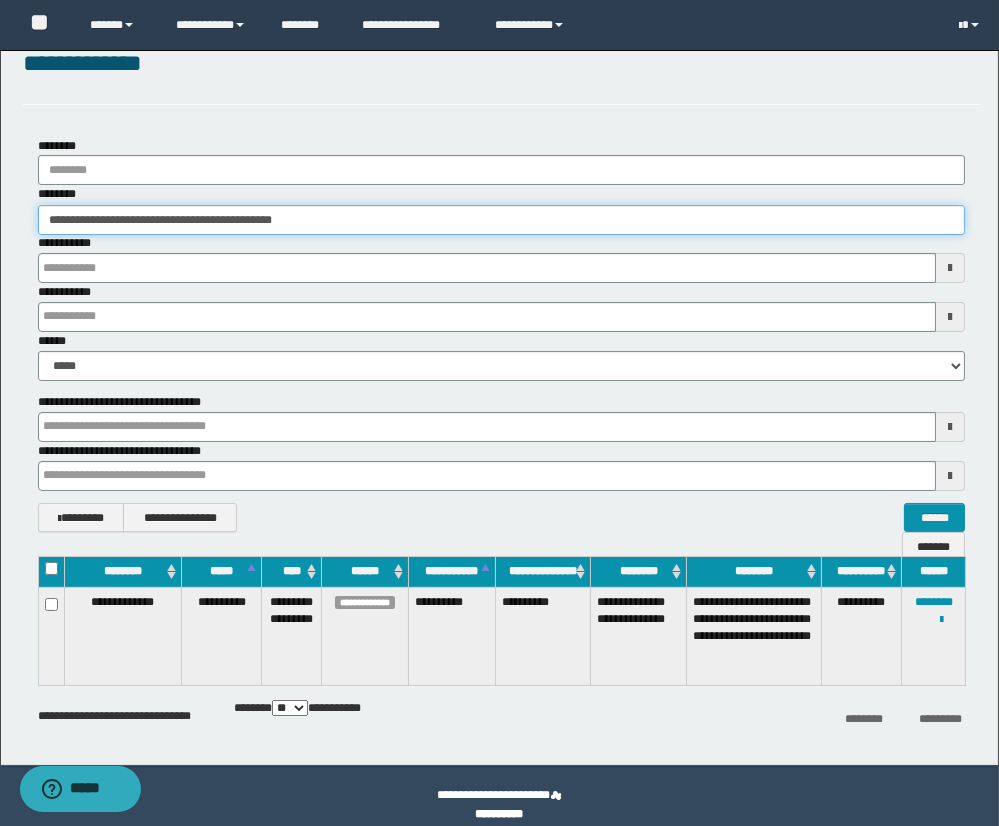 click on "**********" at bounding box center [499, 369] 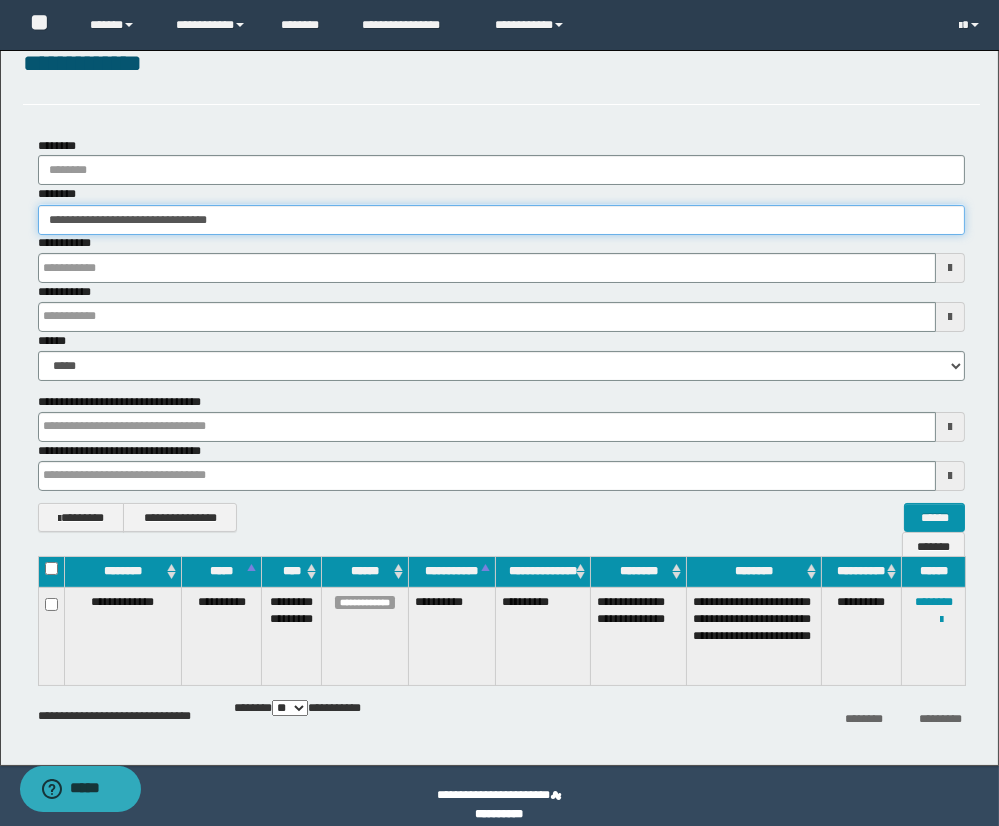 type on "**********" 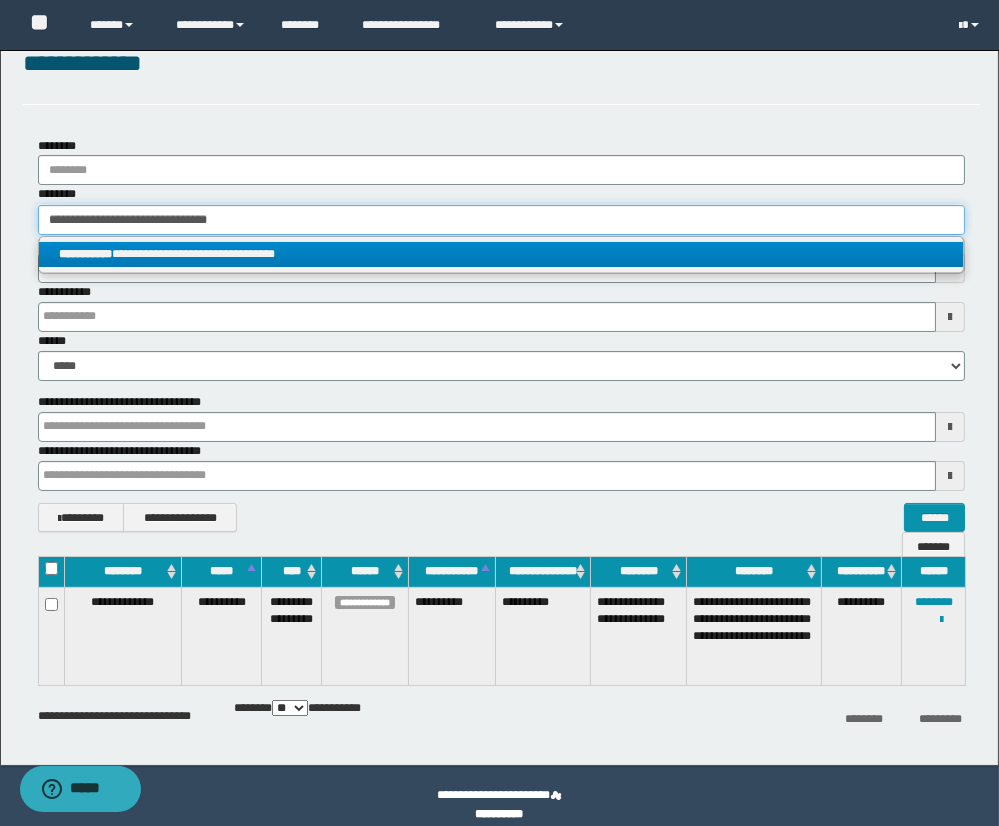 type on "**********" 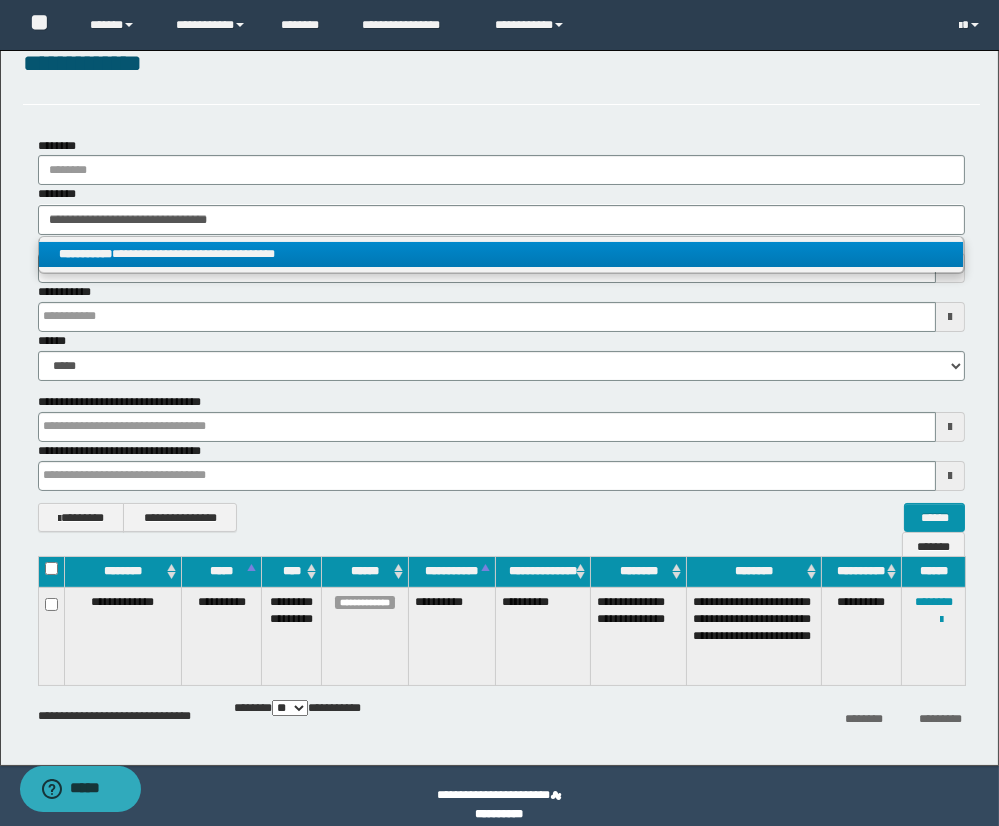 click on "**********" at bounding box center (501, 254) 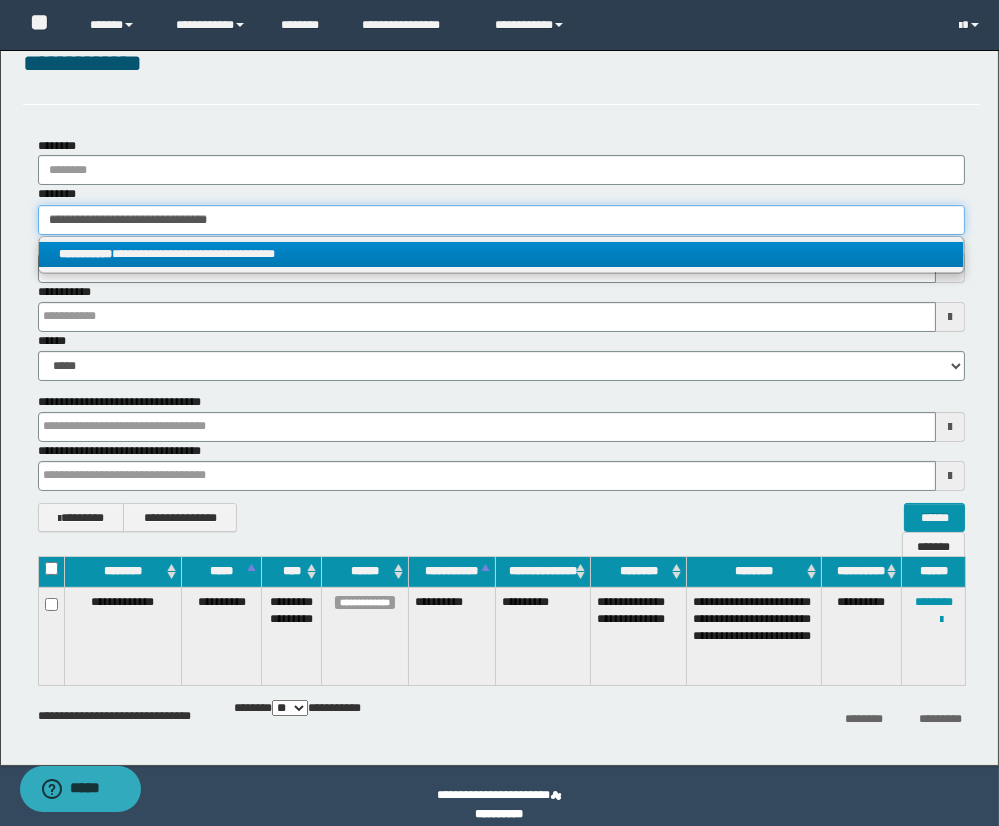 type 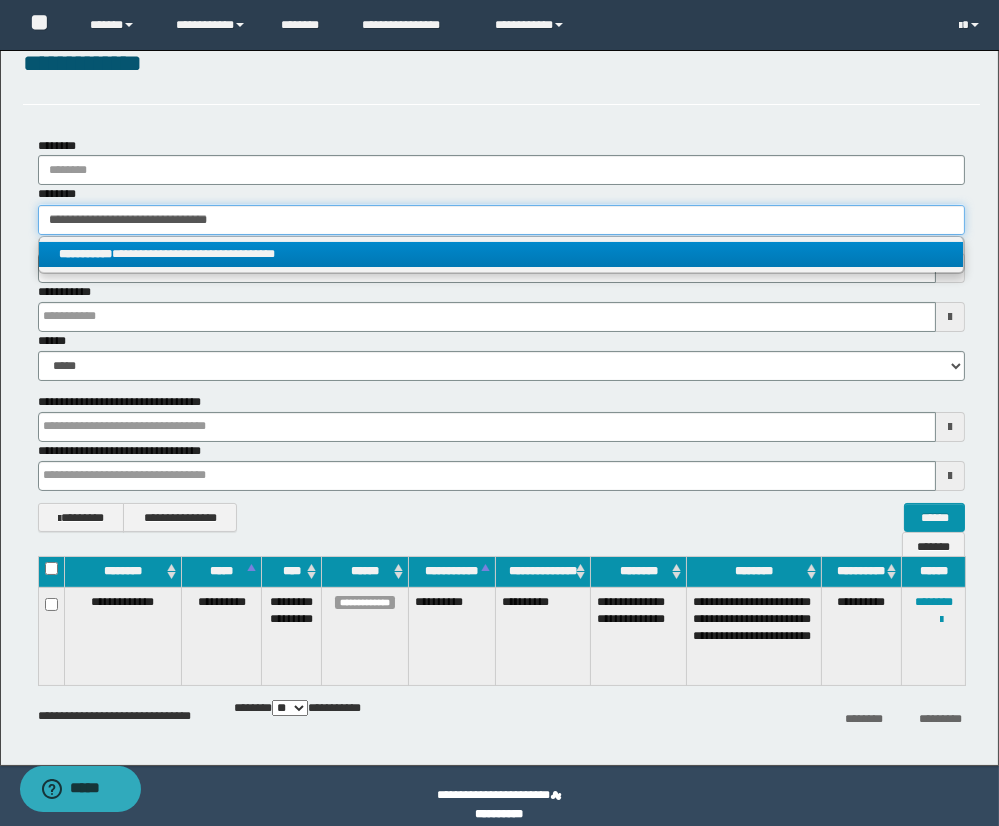 type on "**********" 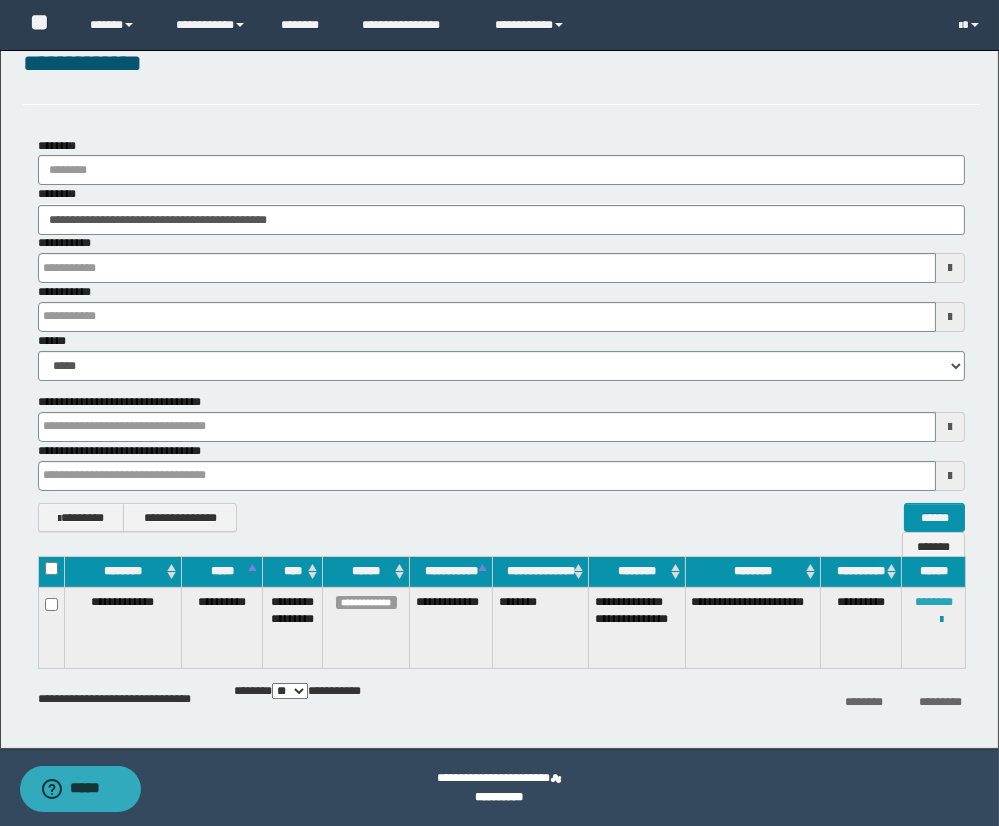 click on "********" at bounding box center (934, 602) 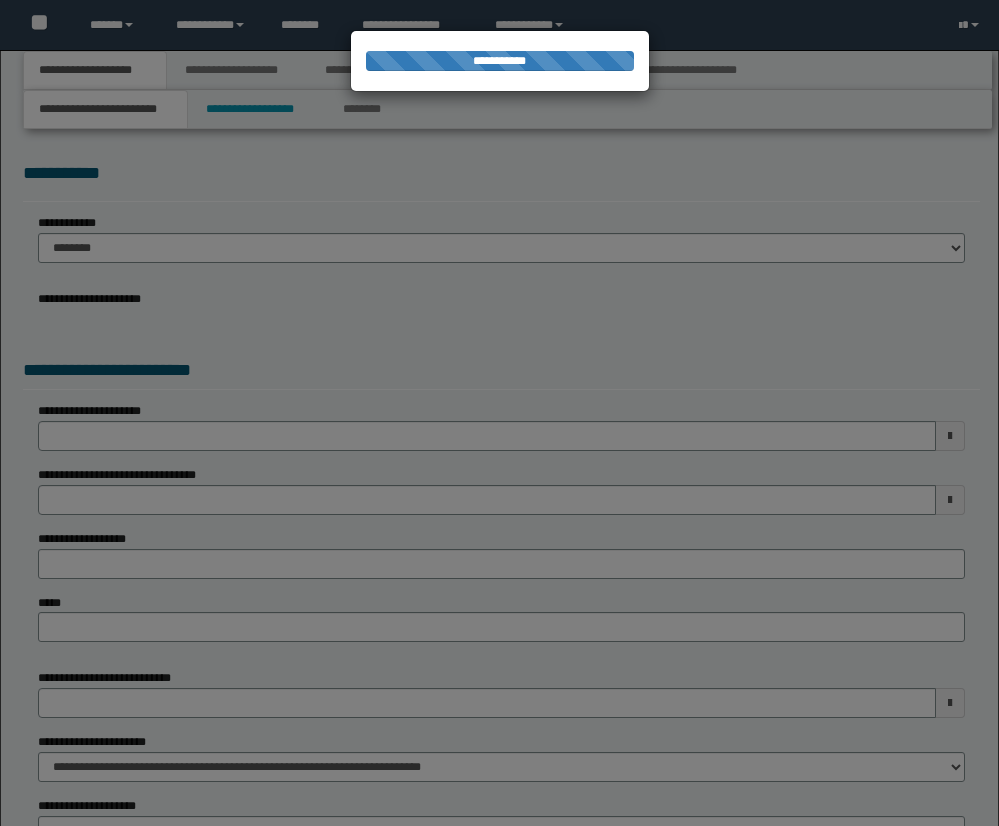 scroll, scrollTop: 0, scrollLeft: 0, axis: both 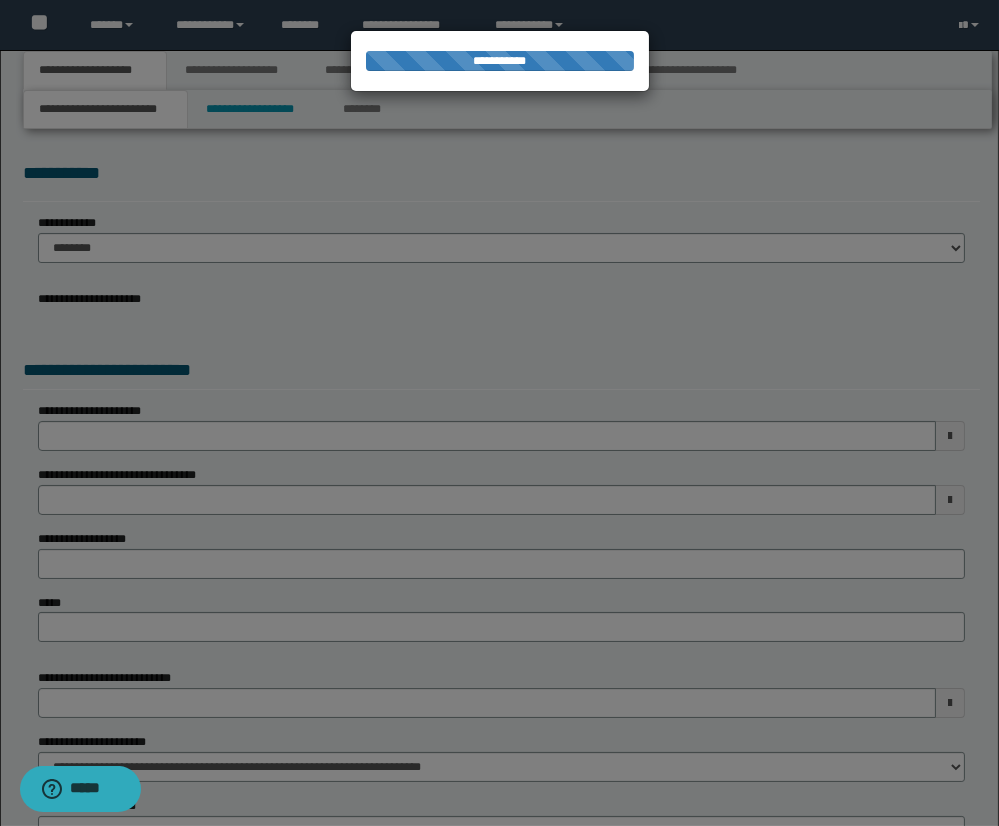 select on "*" 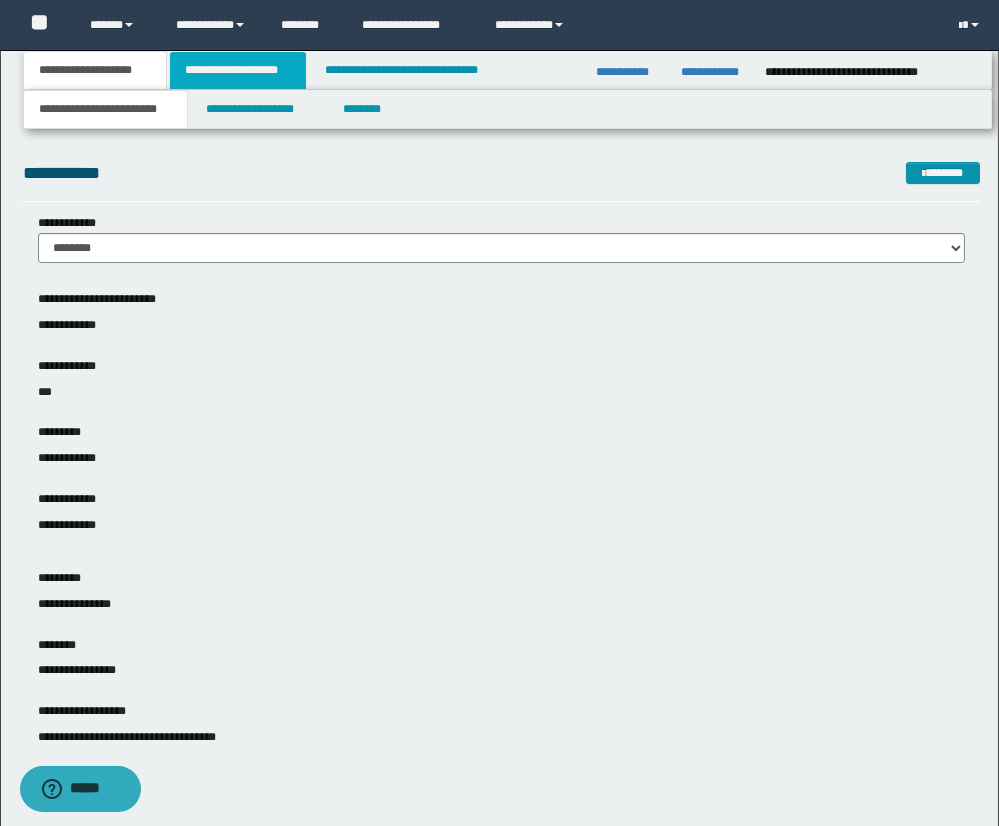 click on "**********" at bounding box center (238, 70) 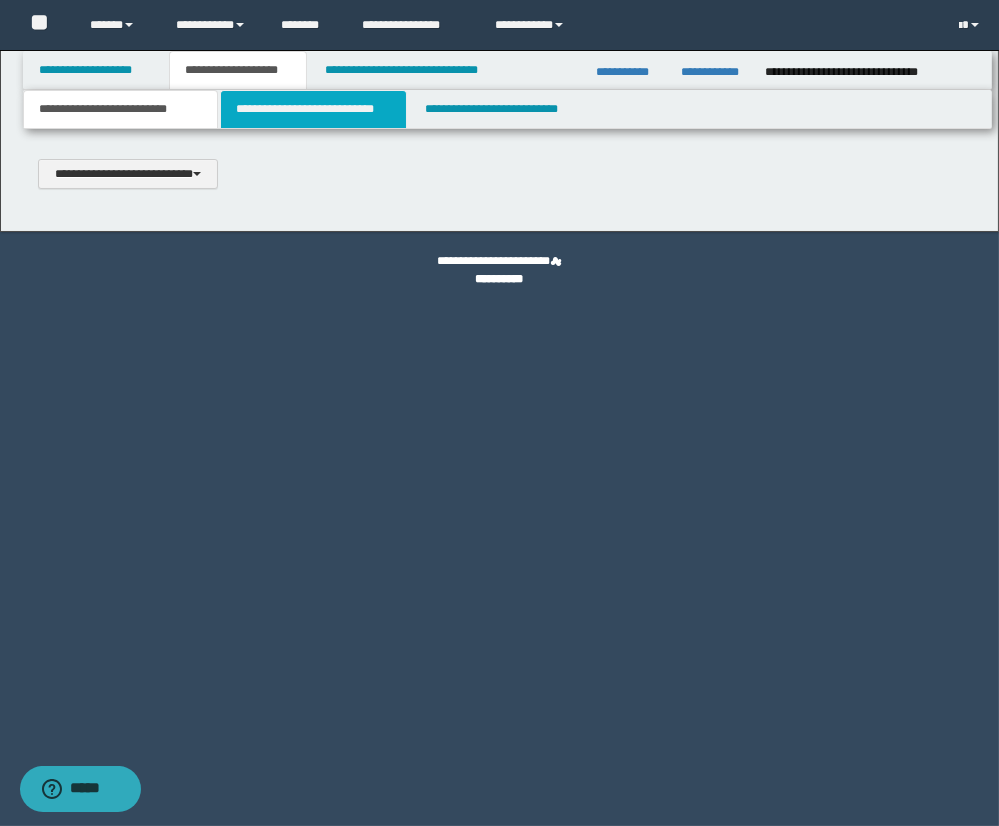 type 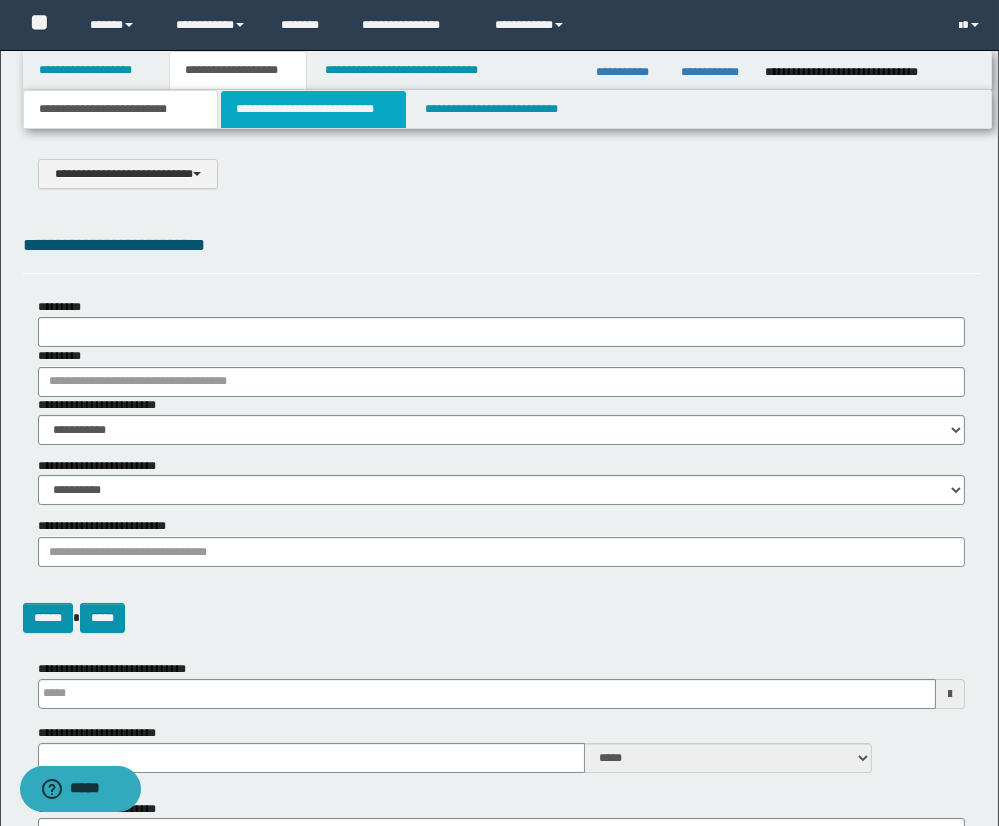 click on "**********" at bounding box center [313, 109] 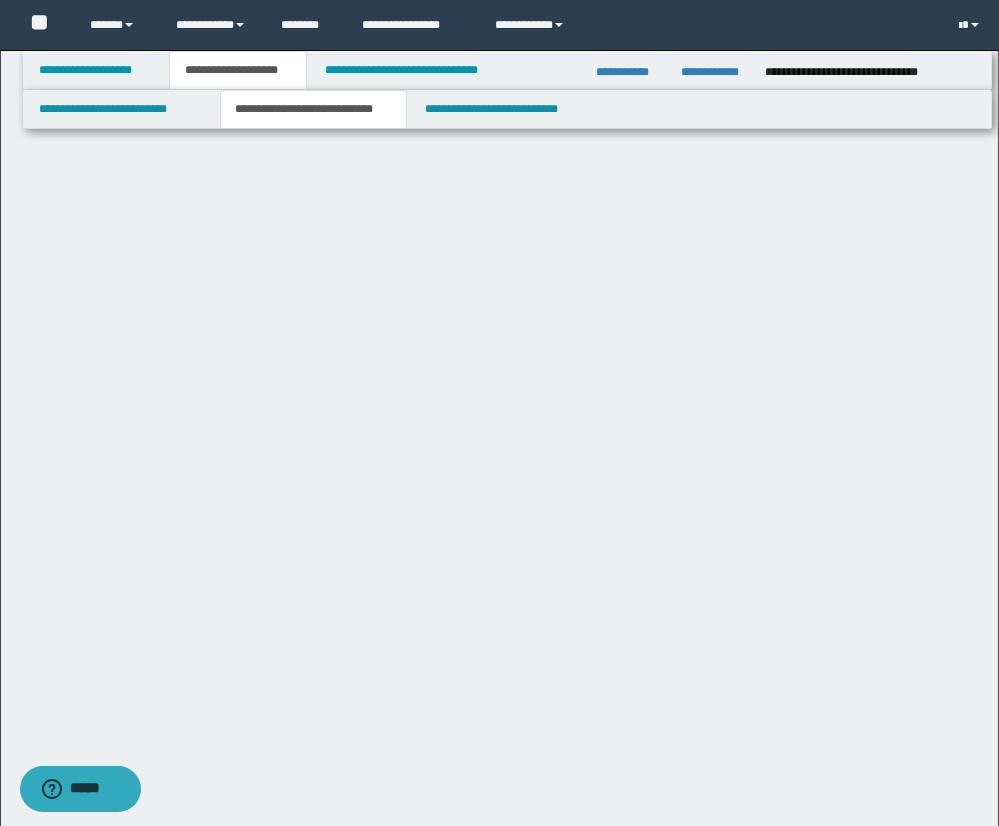 select on "*" 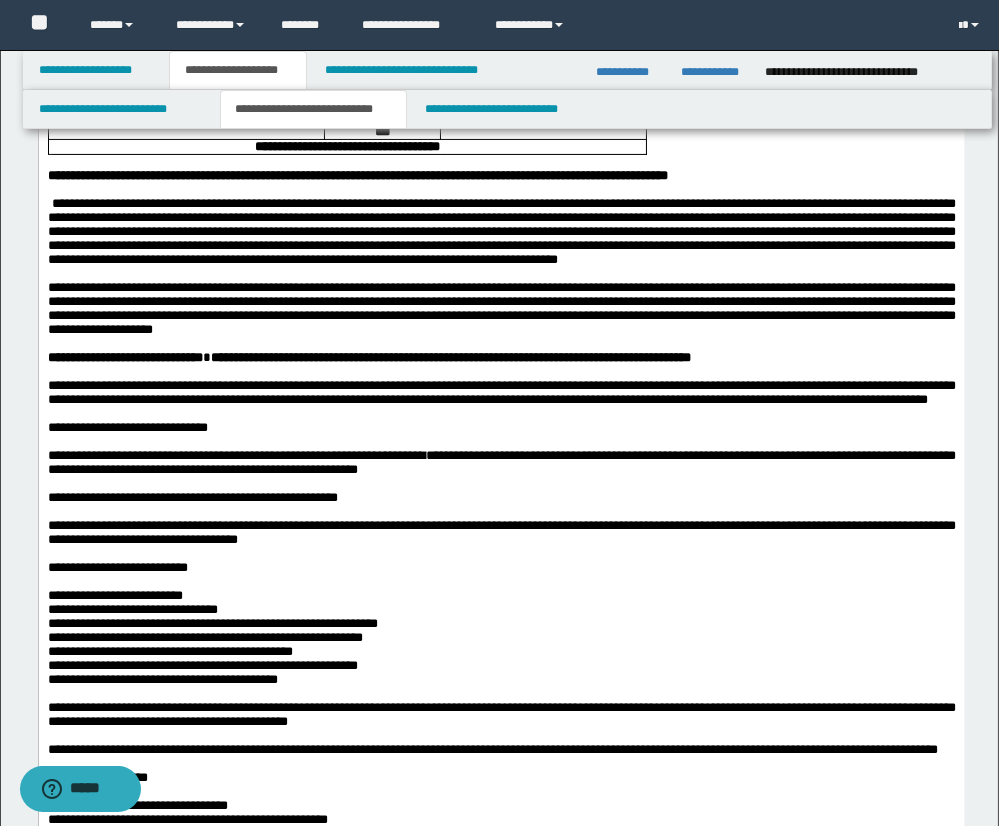 scroll, scrollTop: 706, scrollLeft: 0, axis: vertical 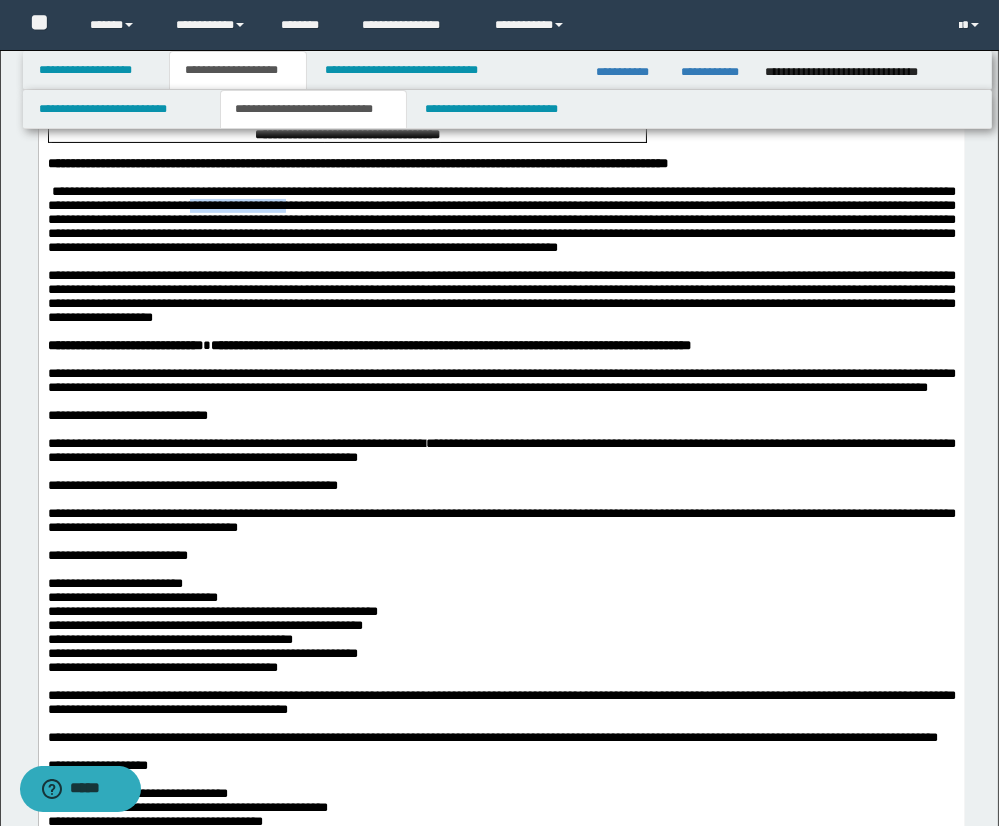 drag, startPoint x: 360, startPoint y: 253, endPoint x: 460, endPoint y: 257, distance: 100.07997 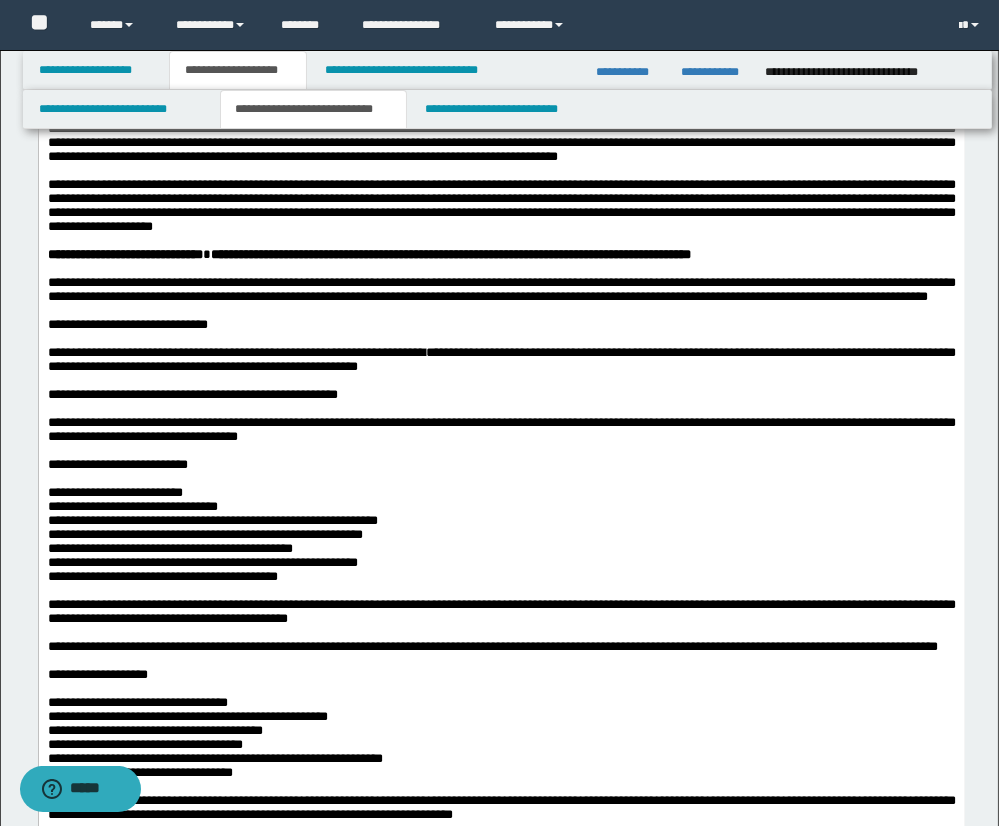 scroll, scrollTop: 800, scrollLeft: 0, axis: vertical 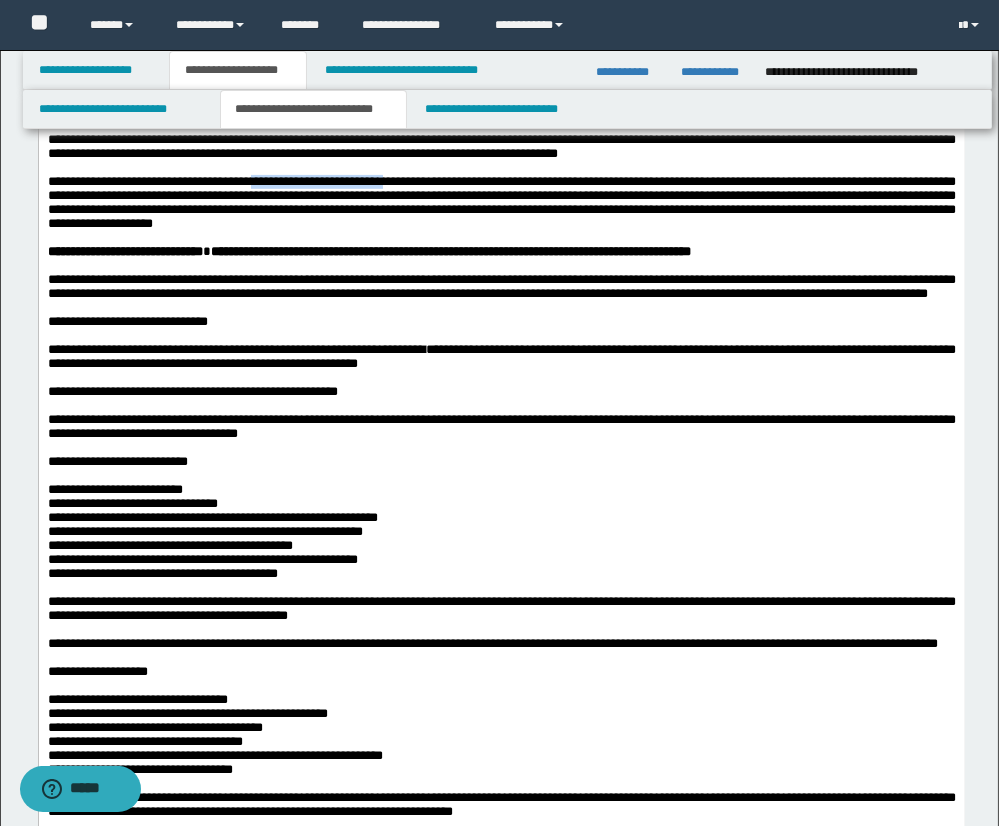 drag, startPoint x: 280, startPoint y: 249, endPoint x: 406, endPoint y: 249, distance: 126 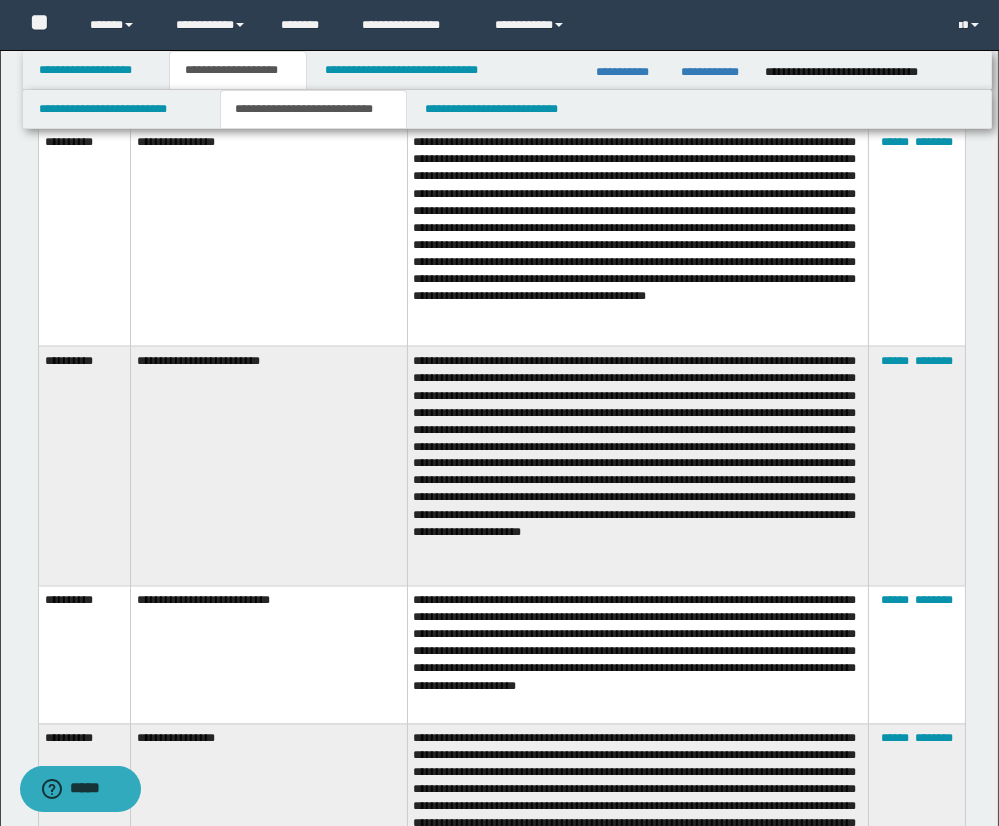 scroll, scrollTop: 5044, scrollLeft: 0, axis: vertical 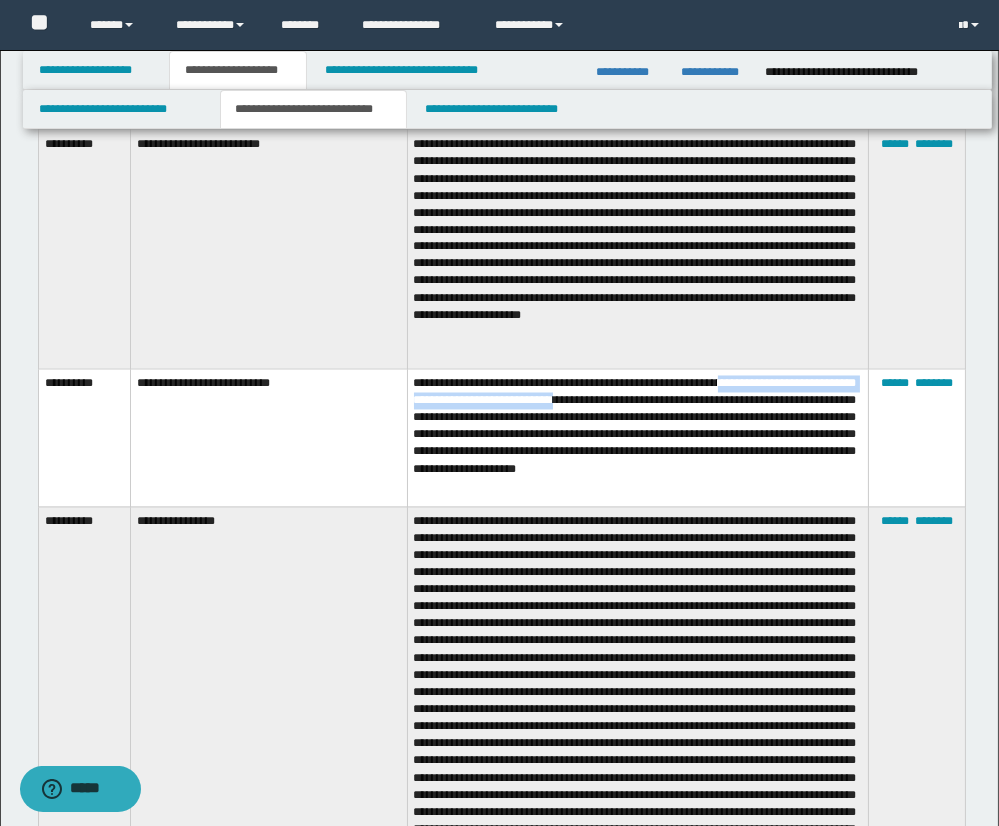 drag, startPoint x: 756, startPoint y: 364, endPoint x: 657, endPoint y: 384, distance: 101 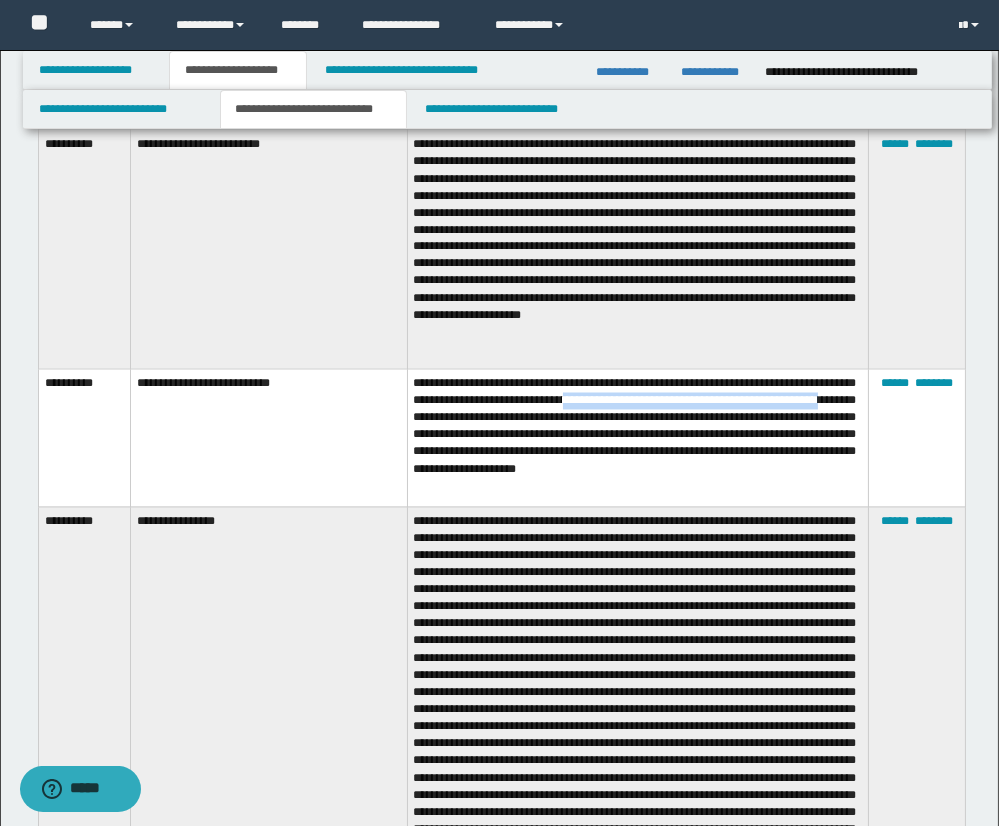drag, startPoint x: 664, startPoint y: 386, endPoint x: 528, endPoint y: 395, distance: 136.29747 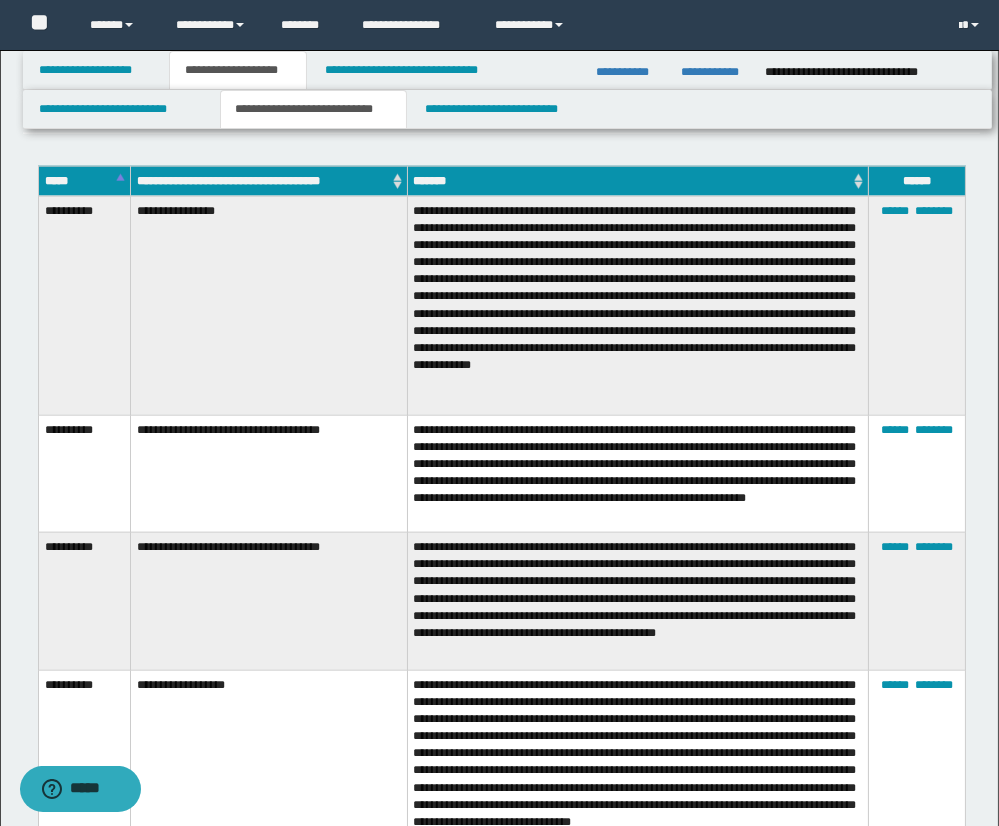 scroll, scrollTop: 3595, scrollLeft: 0, axis: vertical 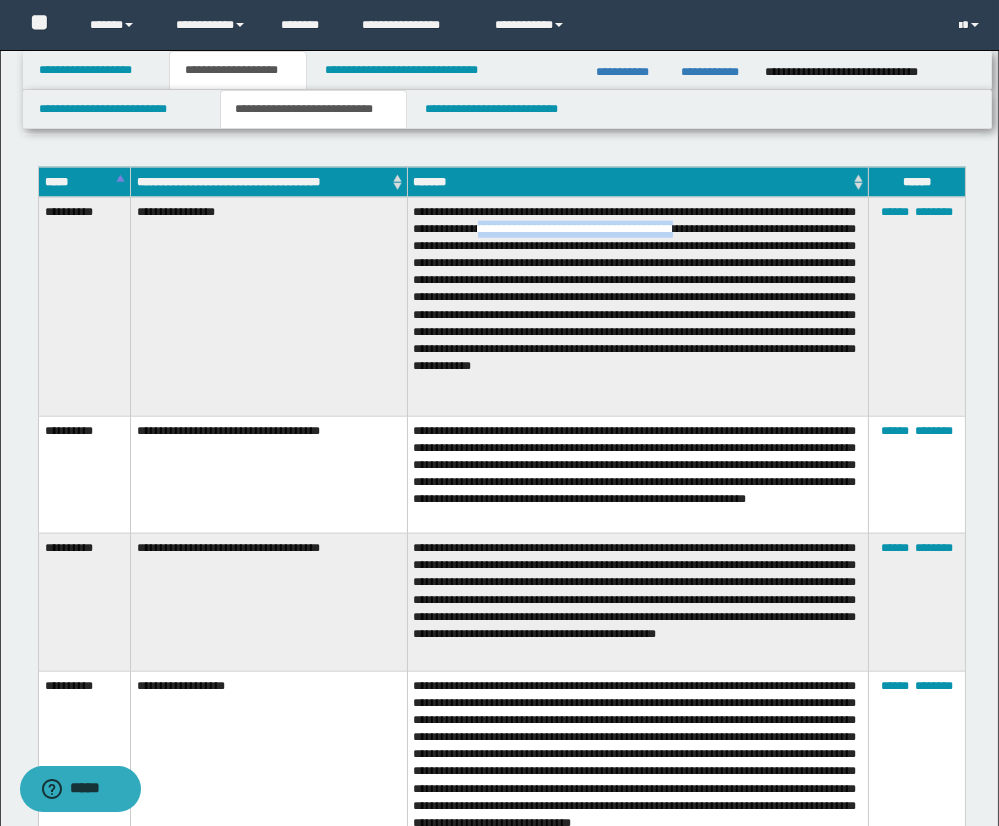 drag, startPoint x: 587, startPoint y: 231, endPoint x: 815, endPoint y: 228, distance: 228.01973 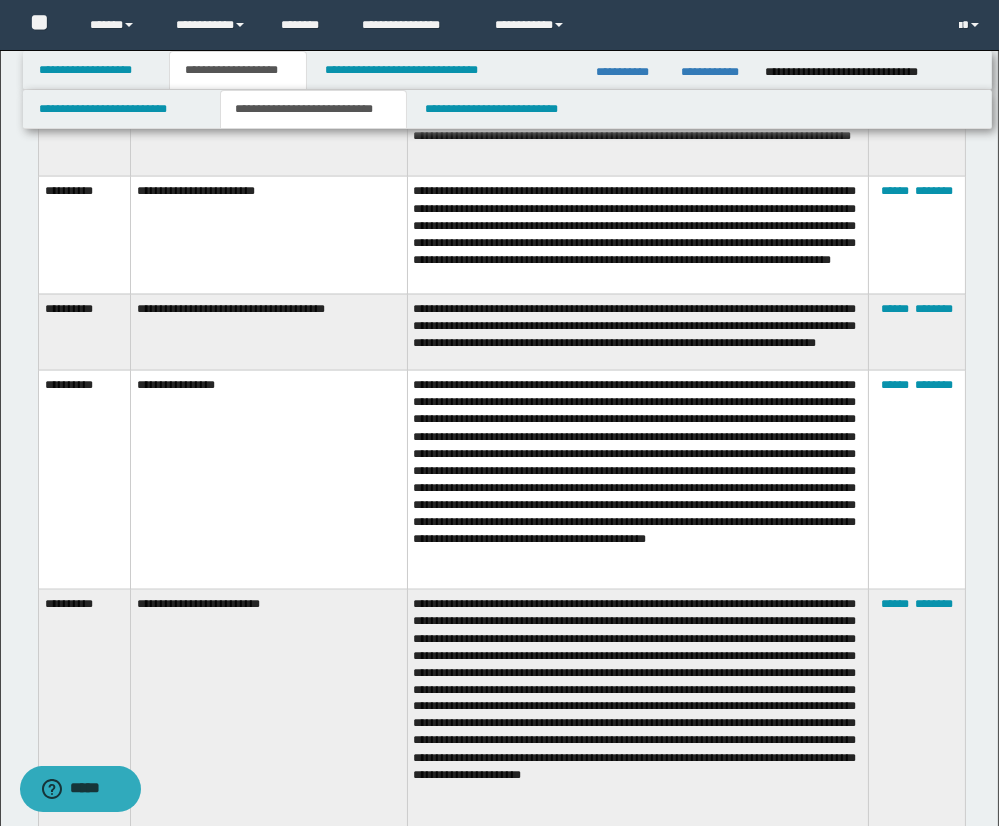 scroll, scrollTop: 4804, scrollLeft: 0, axis: vertical 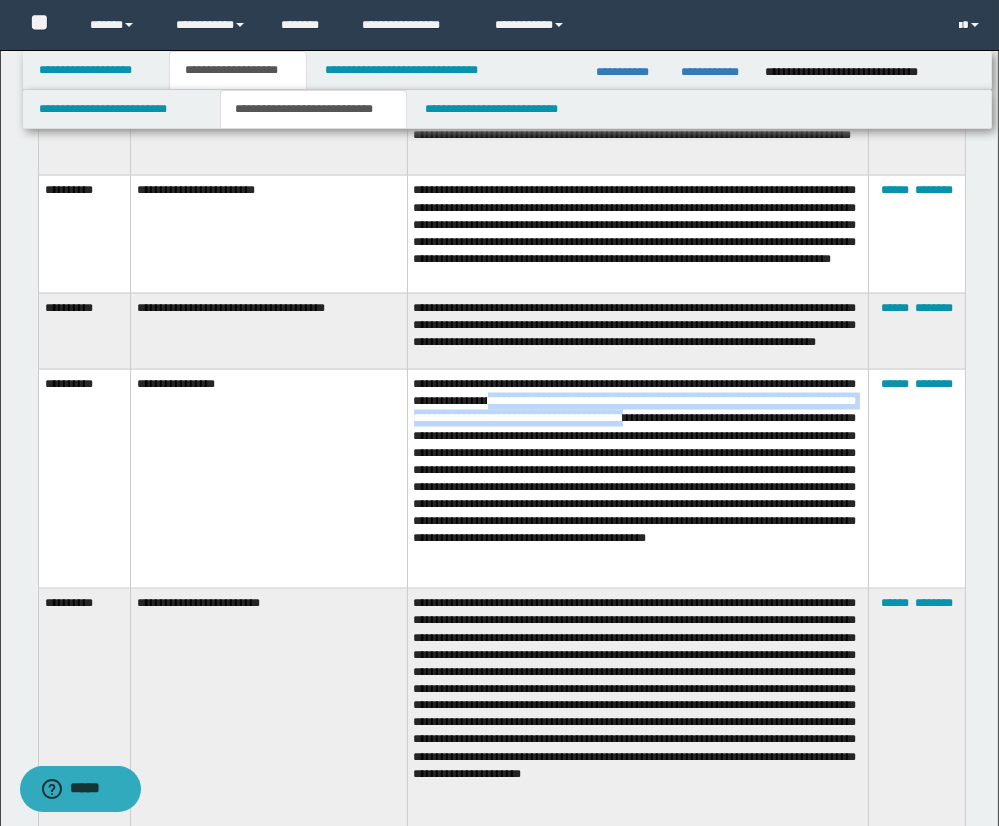 drag, startPoint x: 594, startPoint y: 389, endPoint x: 488, endPoint y: 419, distance: 110.16351 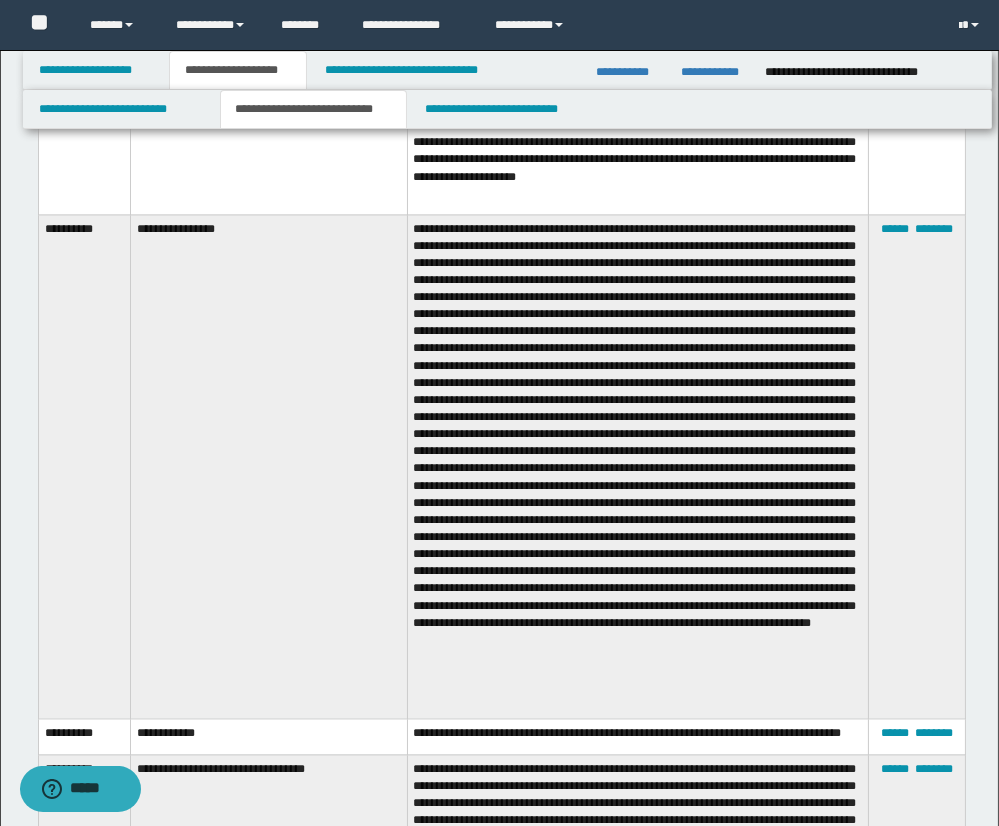 scroll, scrollTop: 5560, scrollLeft: 0, axis: vertical 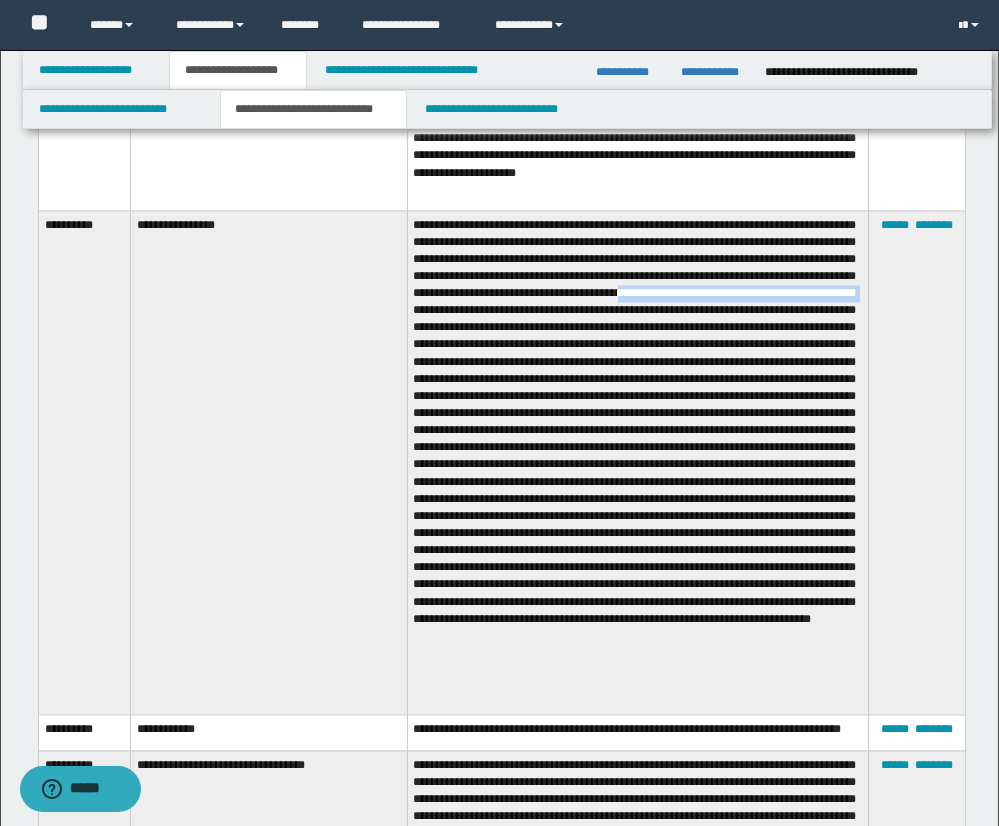 drag, startPoint x: 552, startPoint y: 290, endPoint x: 841, endPoint y: 294, distance: 289.02768 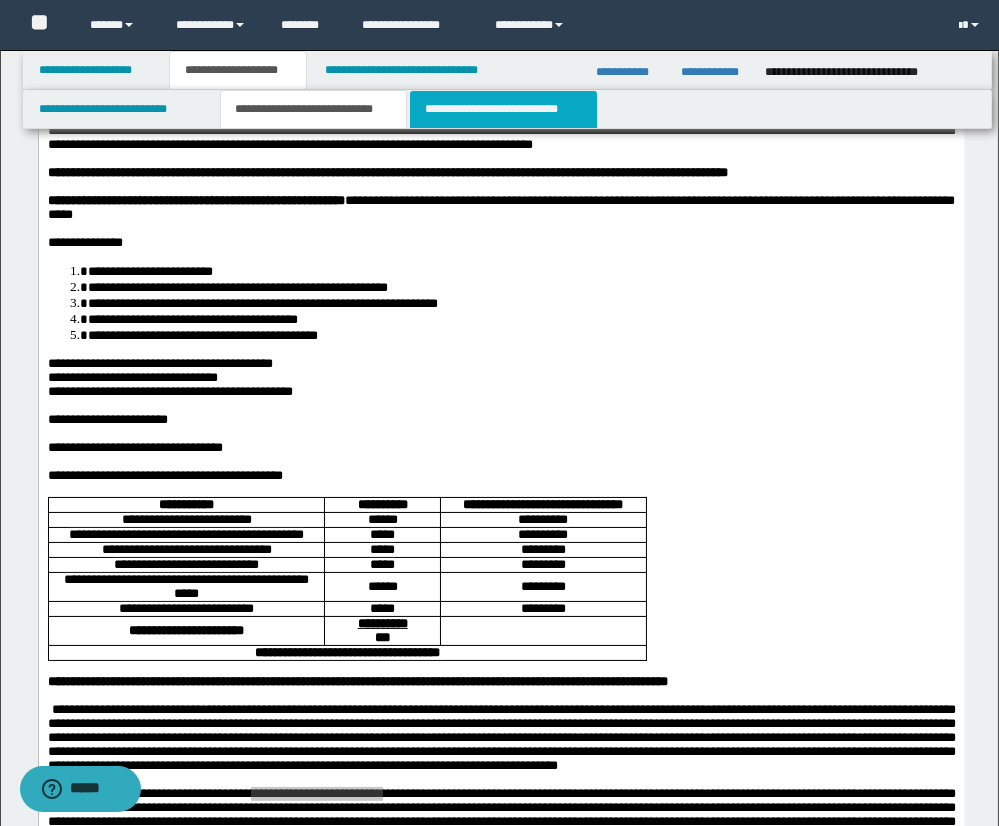 scroll, scrollTop: 190, scrollLeft: 0, axis: vertical 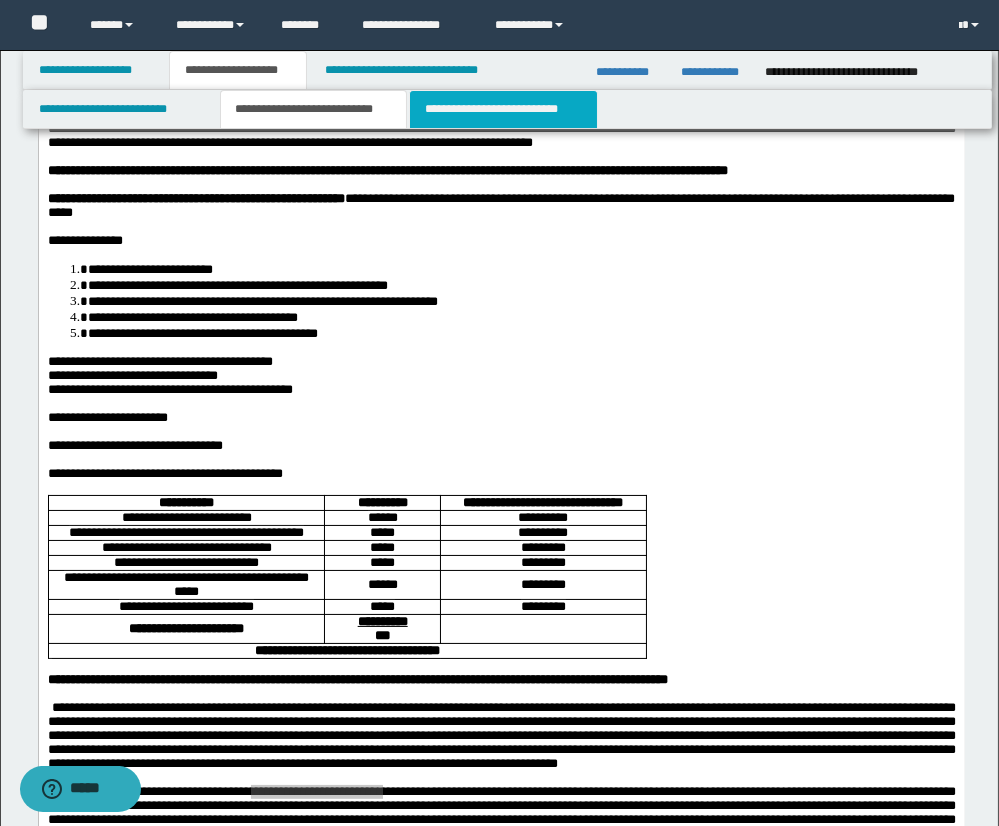 click on "**********" at bounding box center (503, 109) 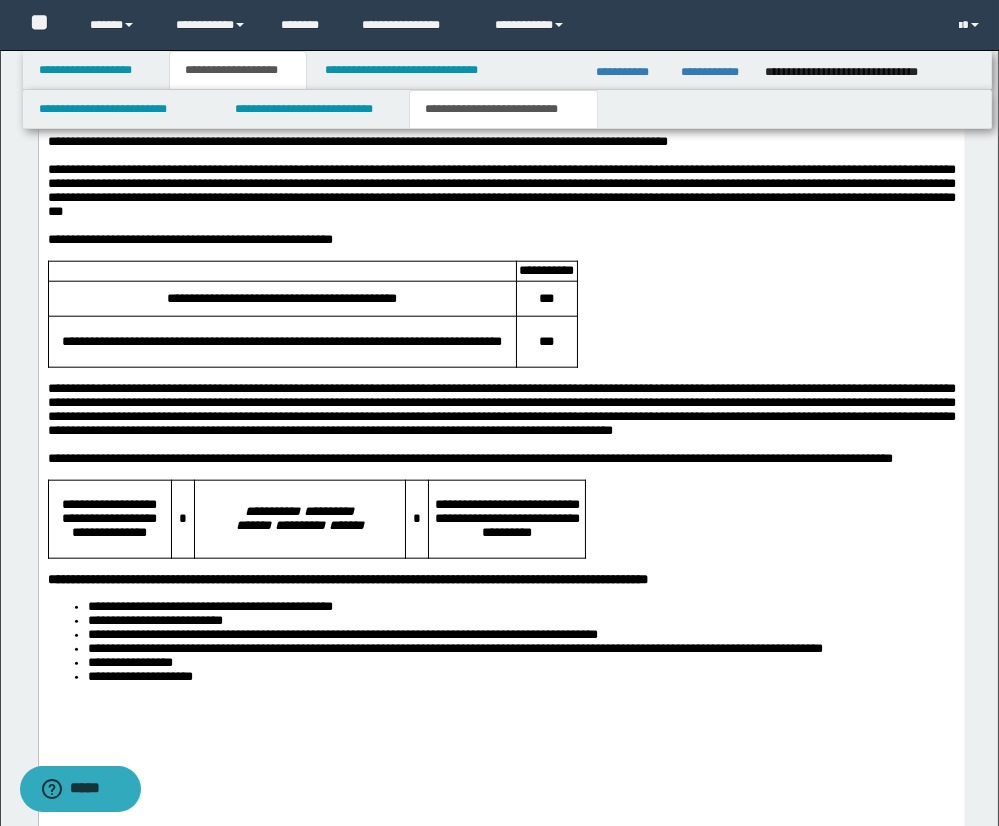 scroll, scrollTop: 3100, scrollLeft: 0, axis: vertical 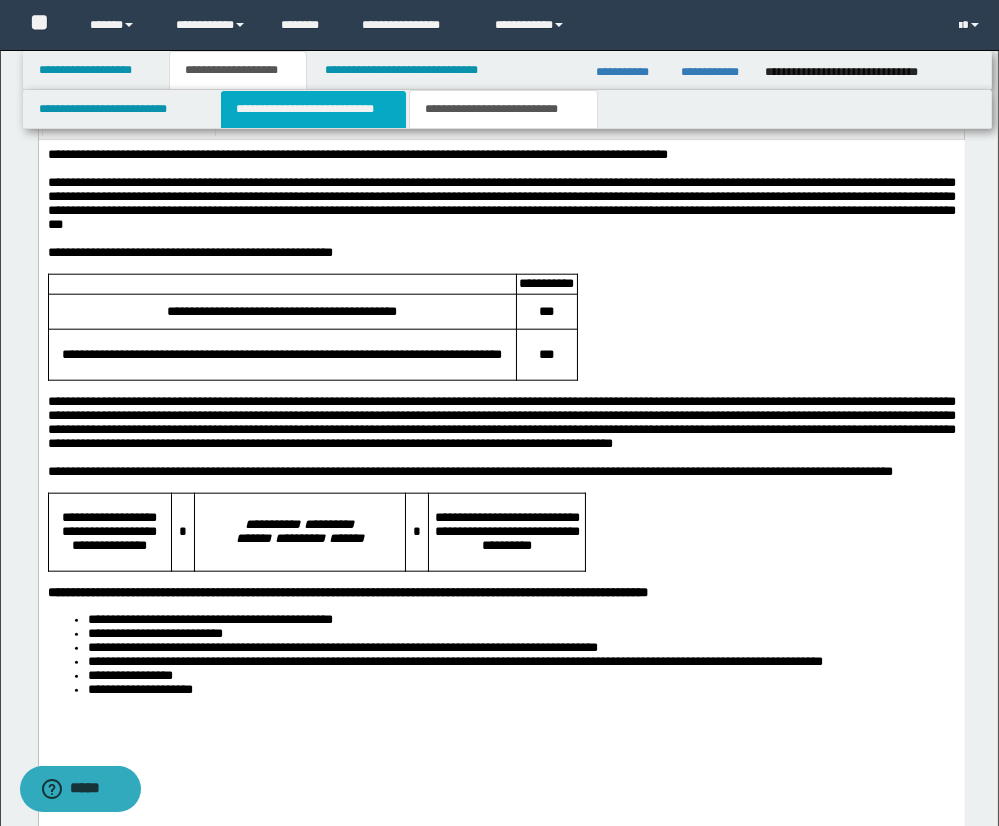 click on "**********" at bounding box center (313, 109) 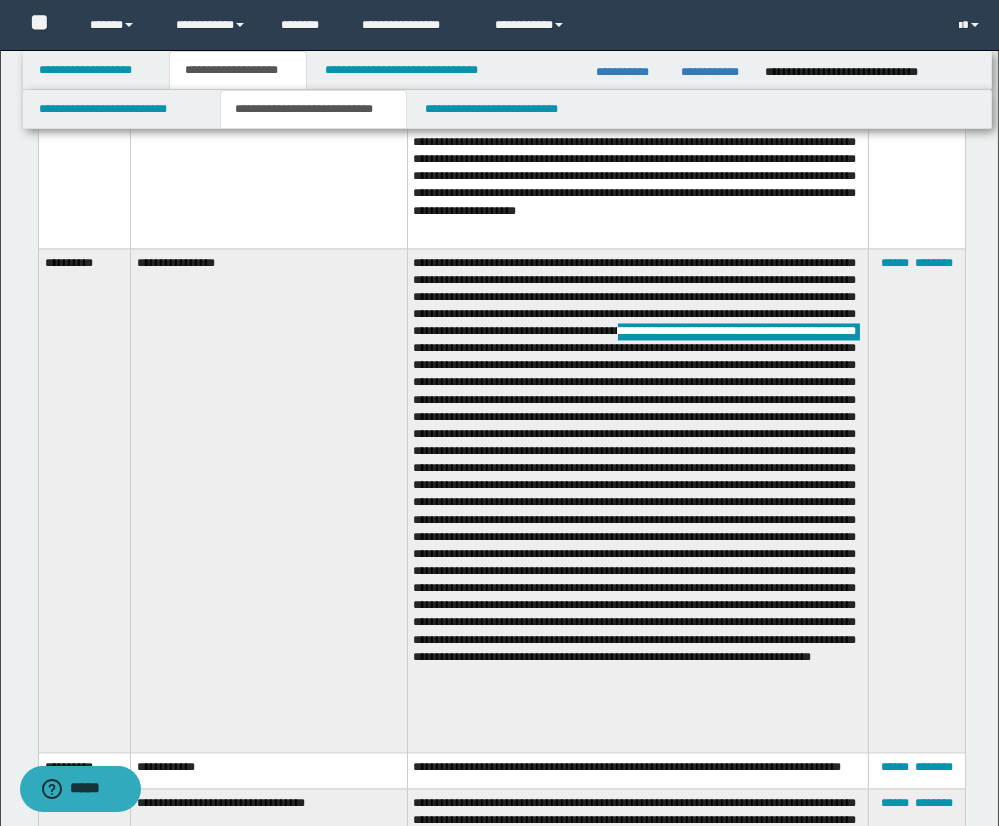 scroll, scrollTop: 5520, scrollLeft: 0, axis: vertical 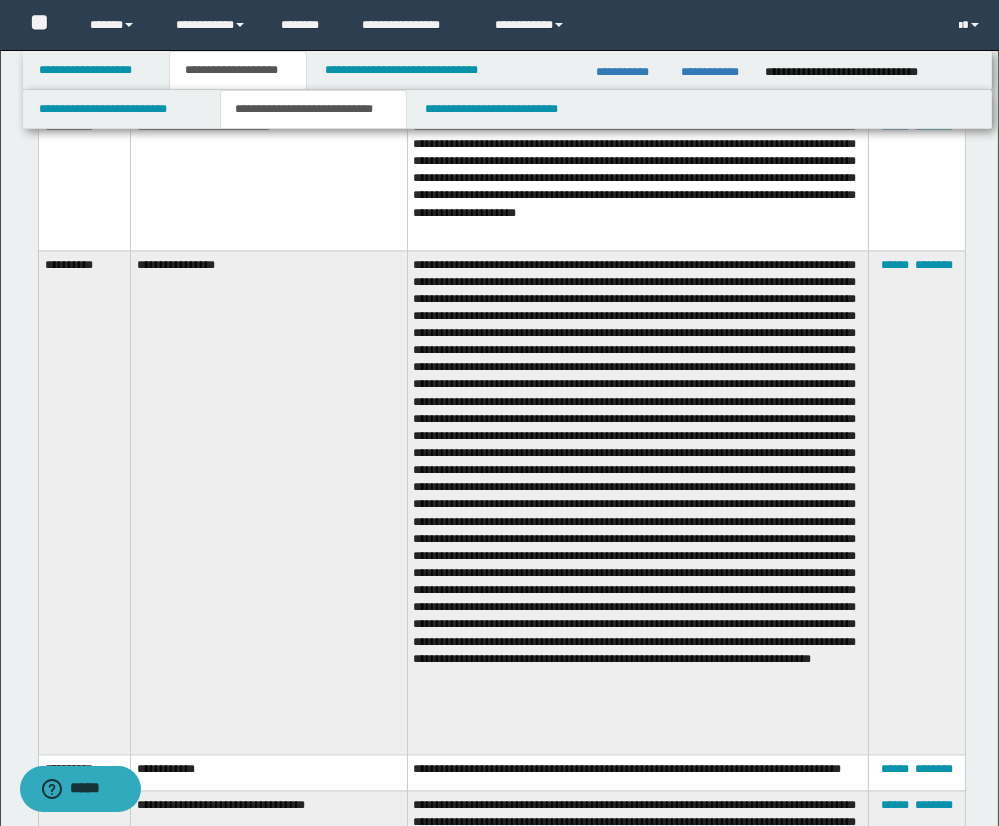 click at bounding box center [637, 502] 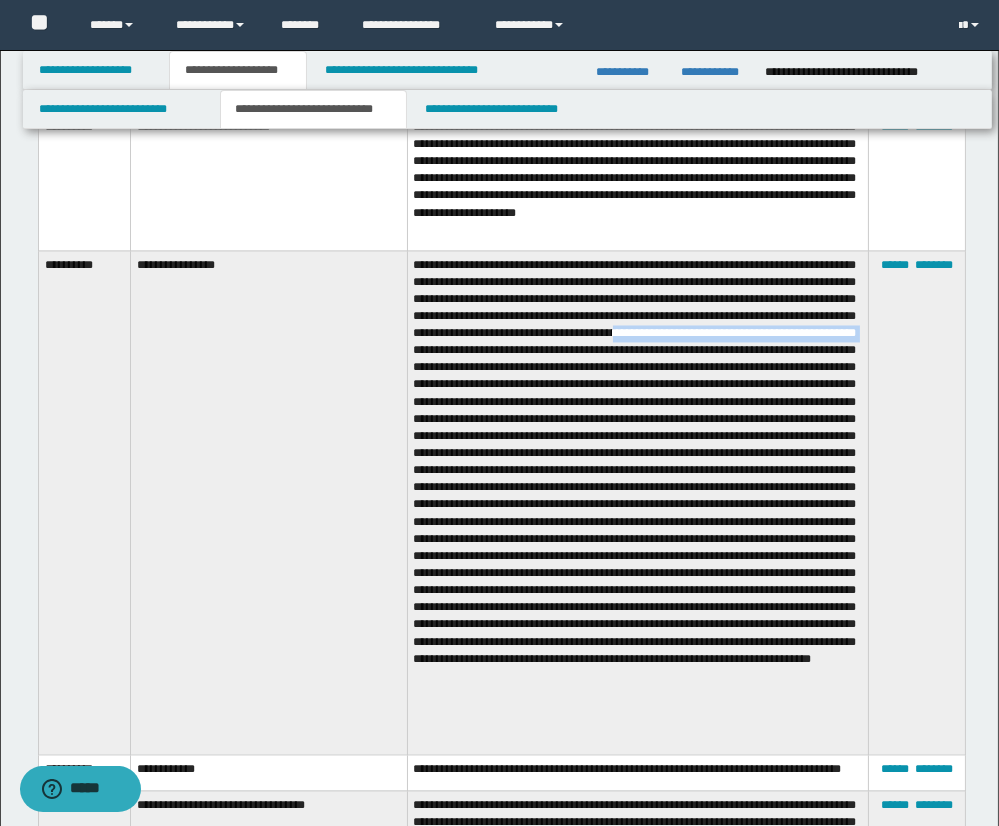 drag, startPoint x: 548, startPoint y: 326, endPoint x: 848, endPoint y: 327, distance: 300.00168 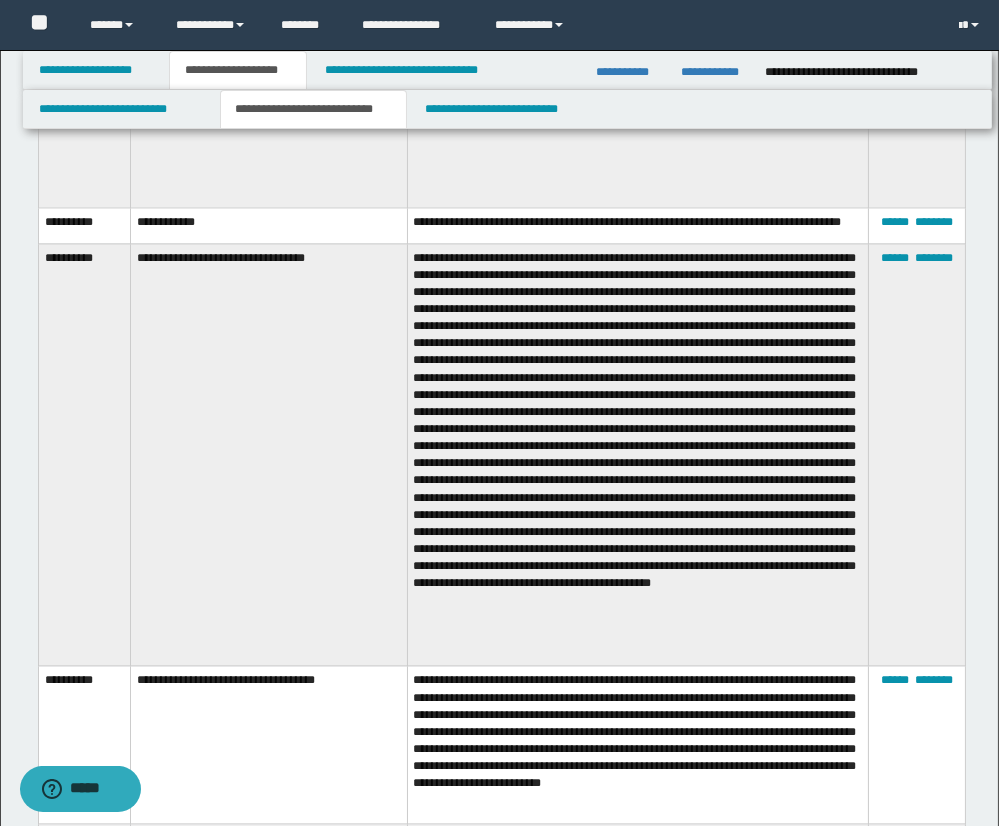 scroll, scrollTop: 6064, scrollLeft: 0, axis: vertical 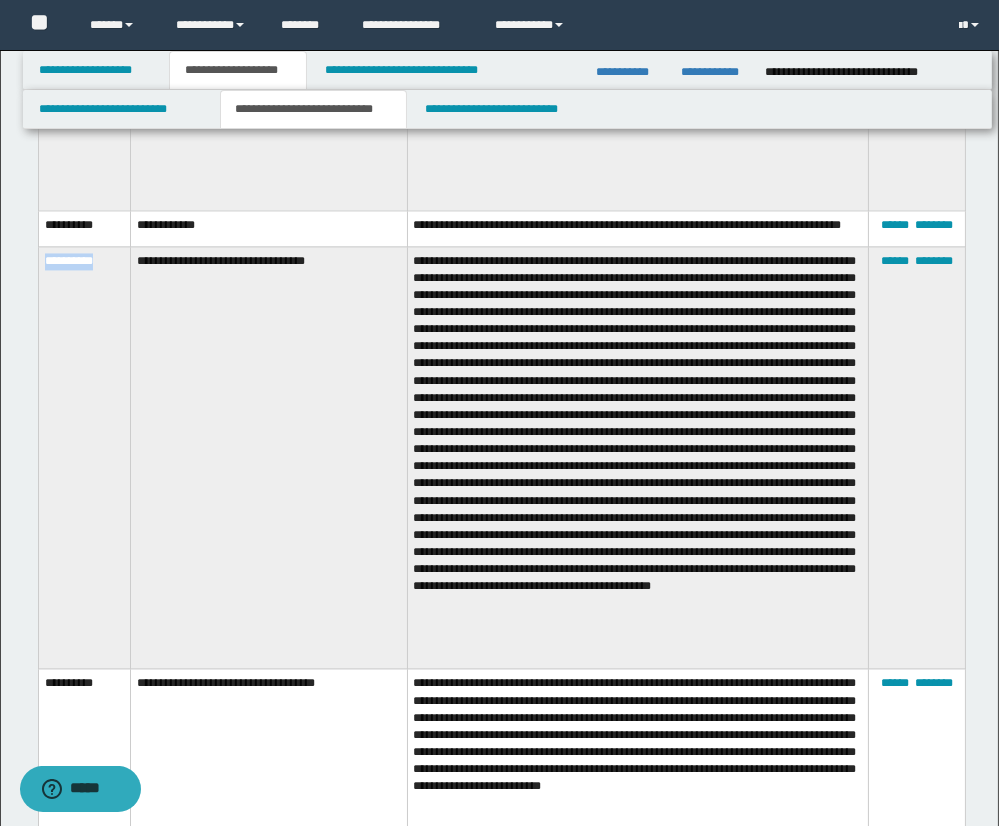 drag, startPoint x: 47, startPoint y: 258, endPoint x: 108, endPoint y: 259, distance: 61.008198 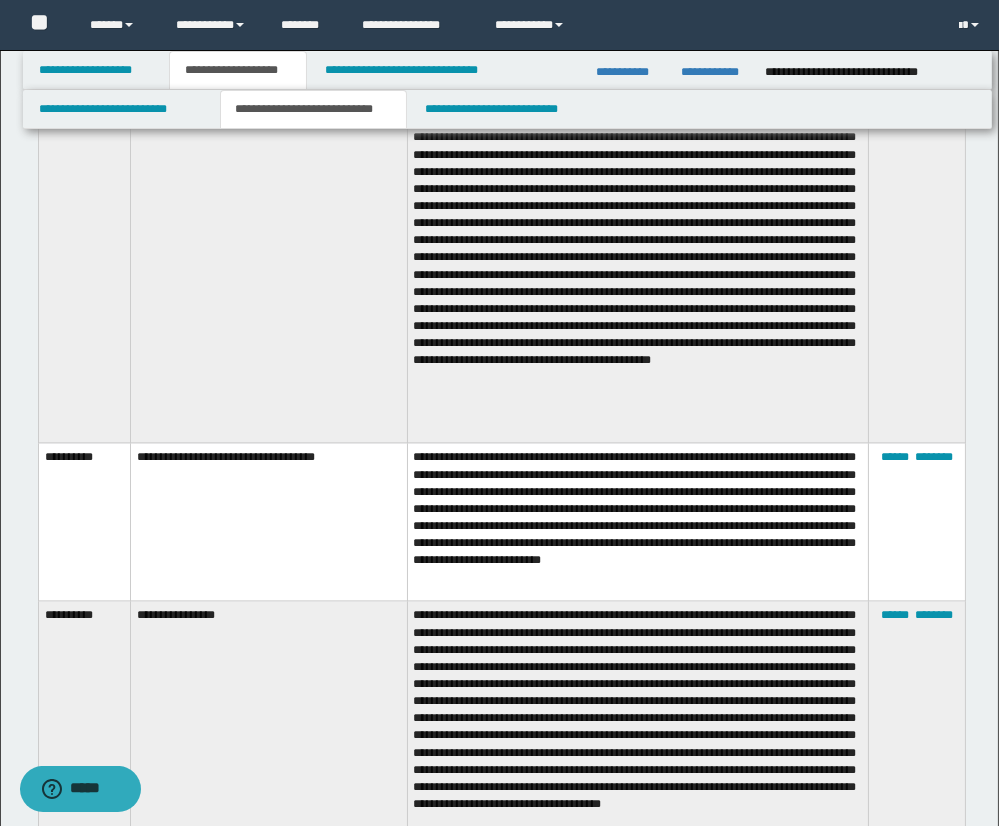 scroll, scrollTop: 6292, scrollLeft: 0, axis: vertical 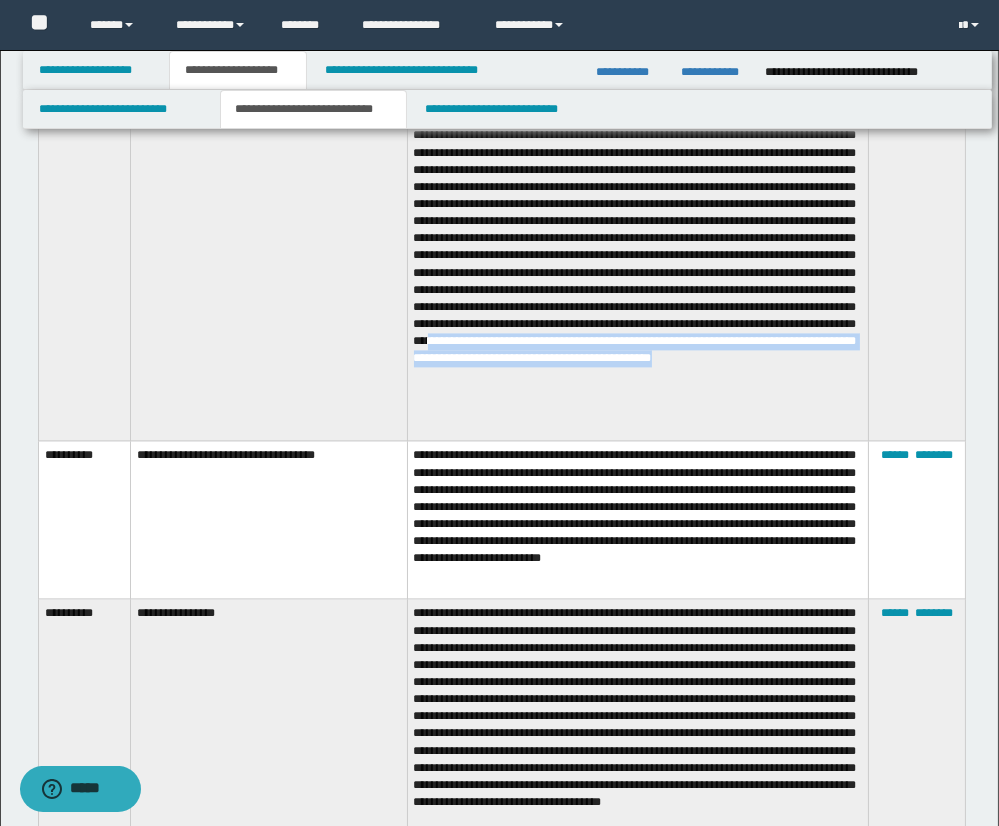 drag, startPoint x: 541, startPoint y: 387, endPoint x: 574, endPoint y: 420, distance: 46.66905 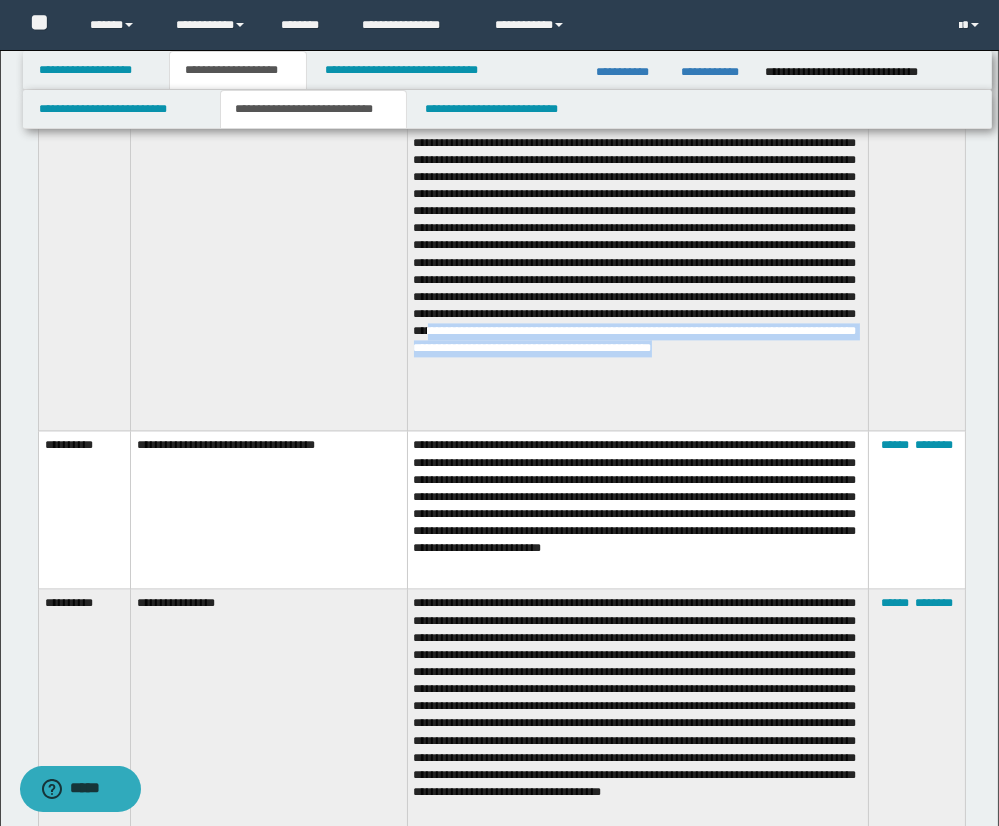 scroll, scrollTop: 6305, scrollLeft: 0, axis: vertical 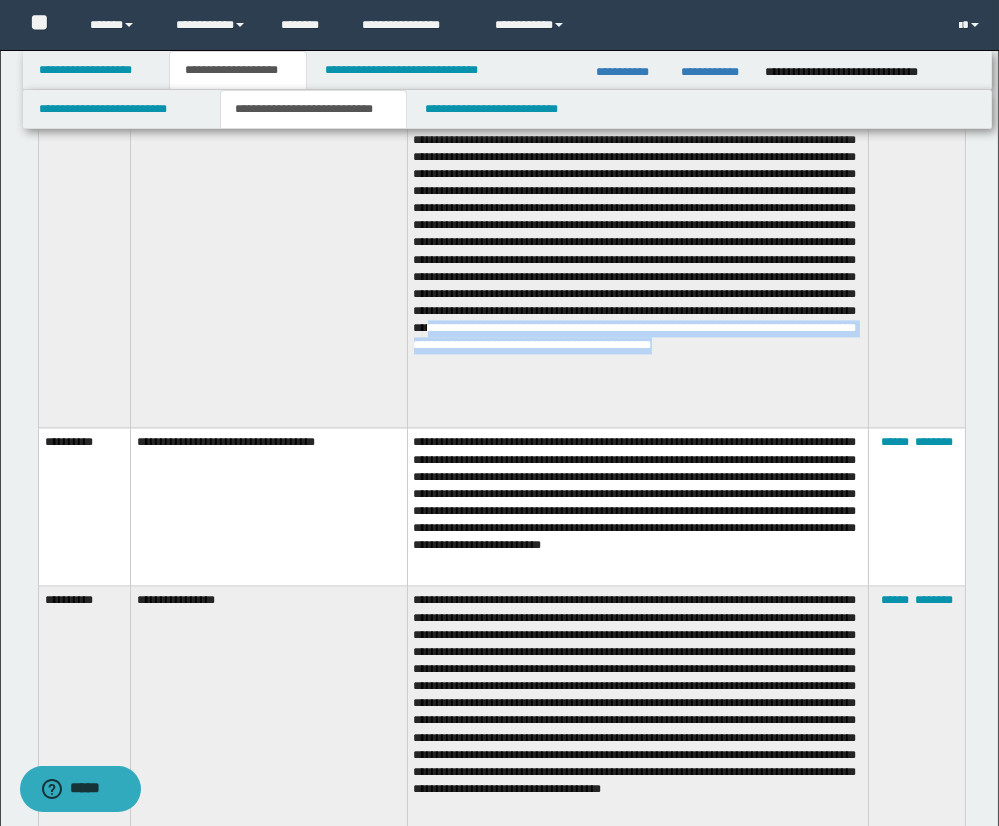 copy on "**********" 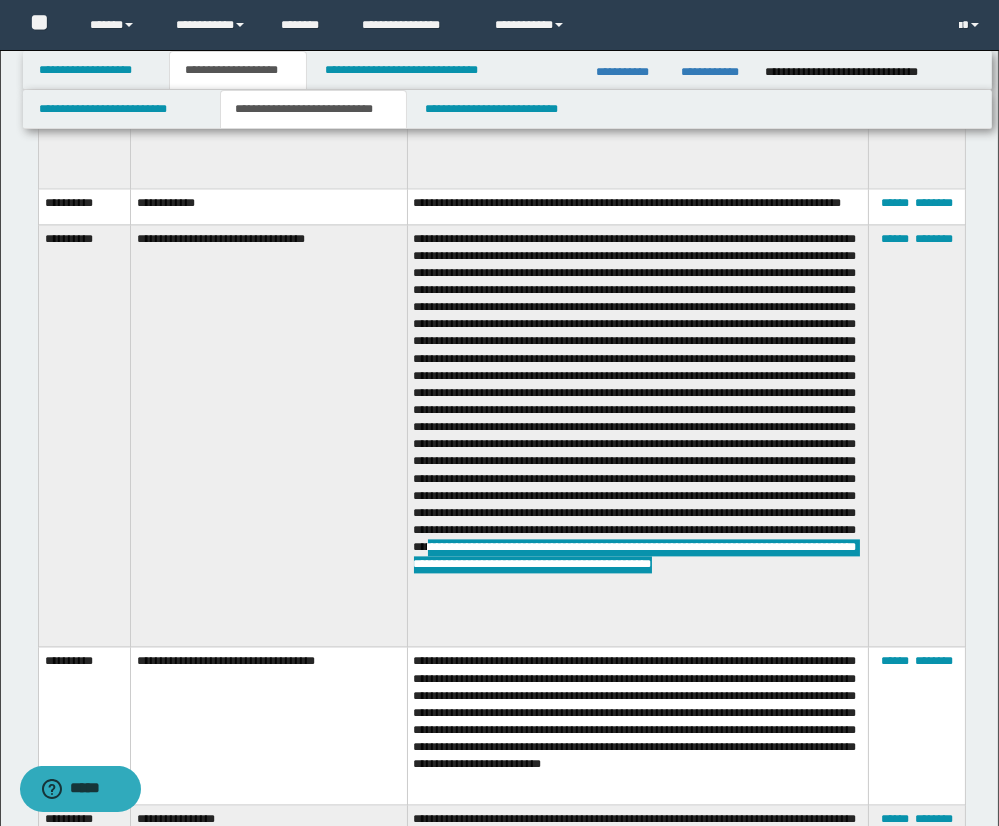 scroll, scrollTop: 6084, scrollLeft: 0, axis: vertical 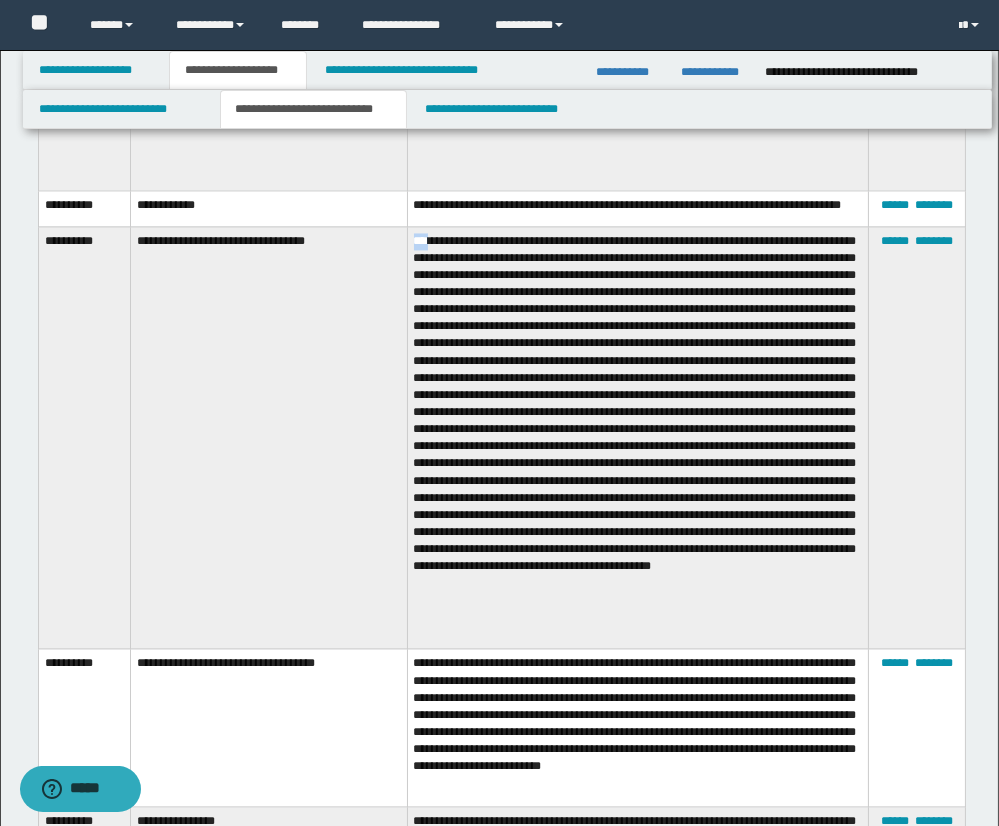 drag, startPoint x: 415, startPoint y: 235, endPoint x: 429, endPoint y: 237, distance: 14.142136 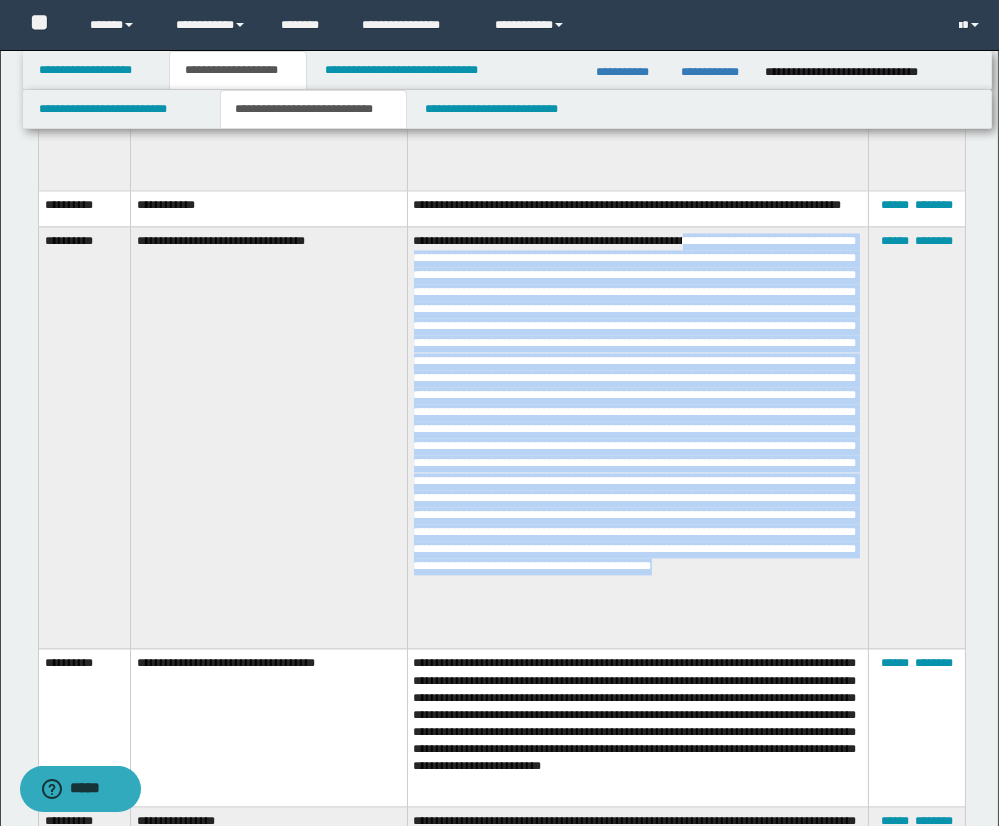 drag, startPoint x: 726, startPoint y: 235, endPoint x: 845, endPoint y: 625, distance: 407.75116 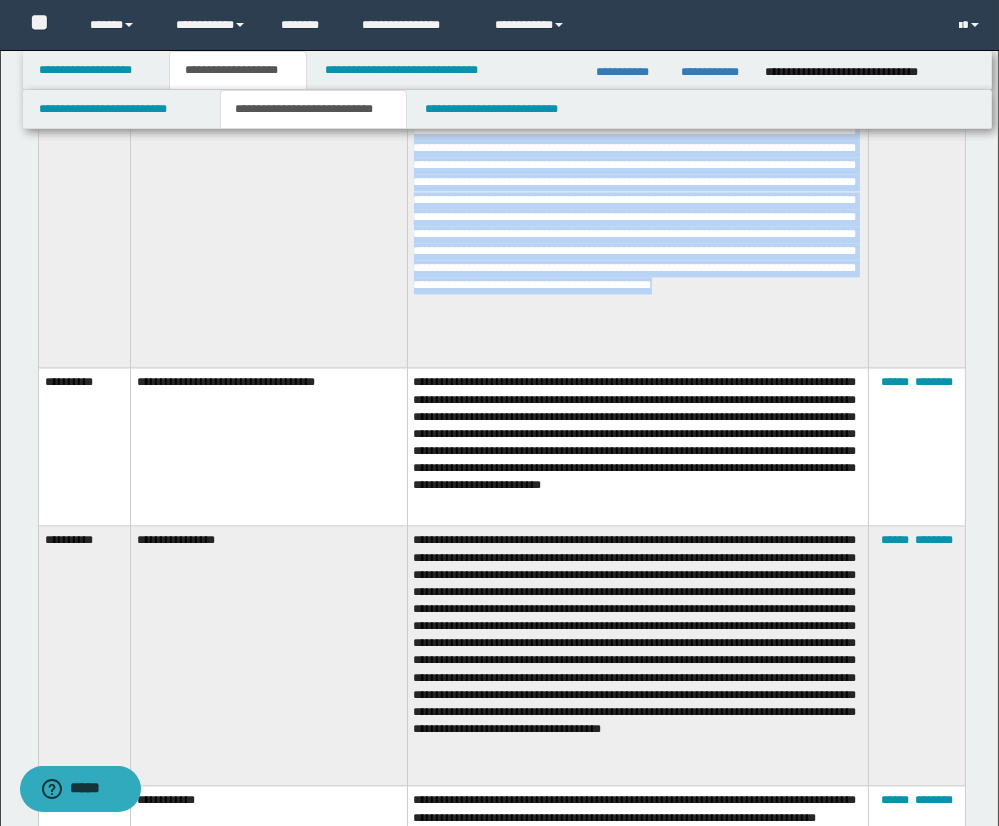 scroll, scrollTop: 6369, scrollLeft: 0, axis: vertical 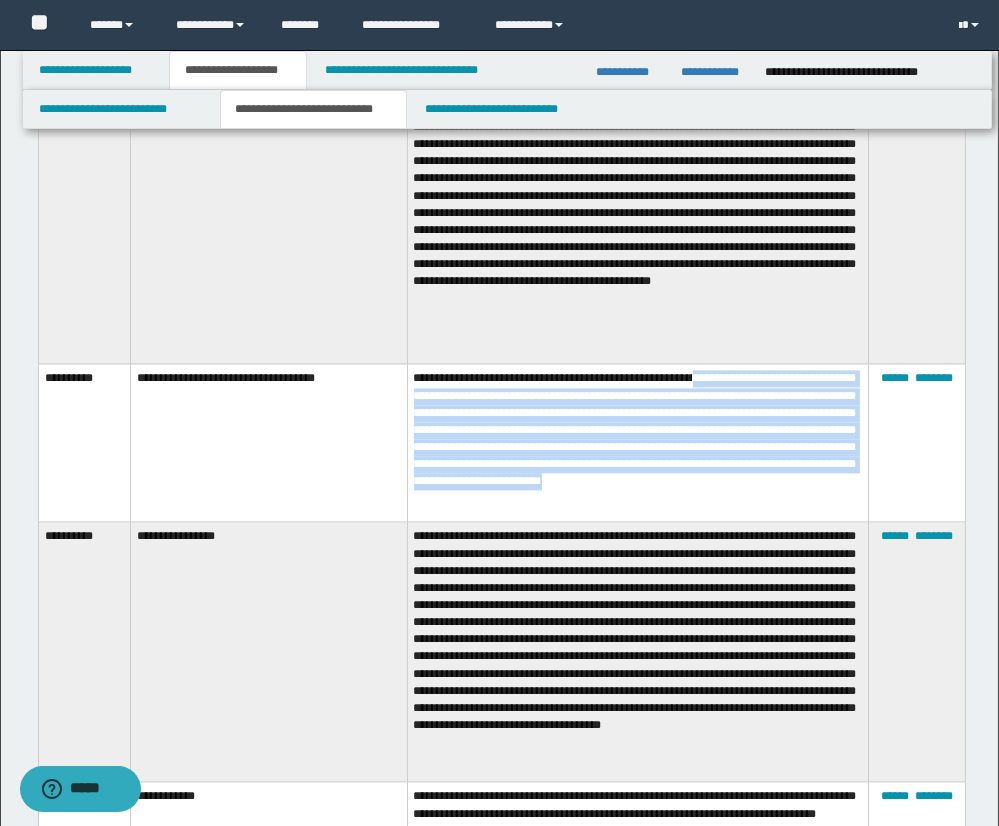 drag, startPoint x: 731, startPoint y: 372, endPoint x: 828, endPoint y: 489, distance: 151.98026 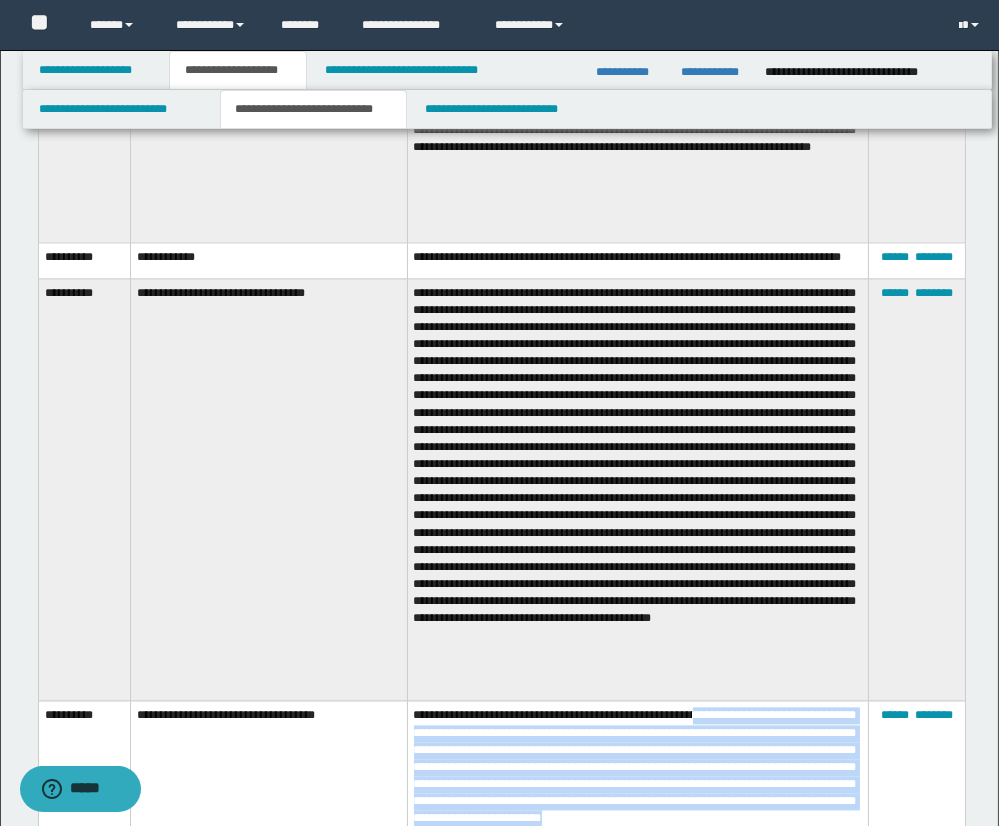 scroll, scrollTop: 6037, scrollLeft: 0, axis: vertical 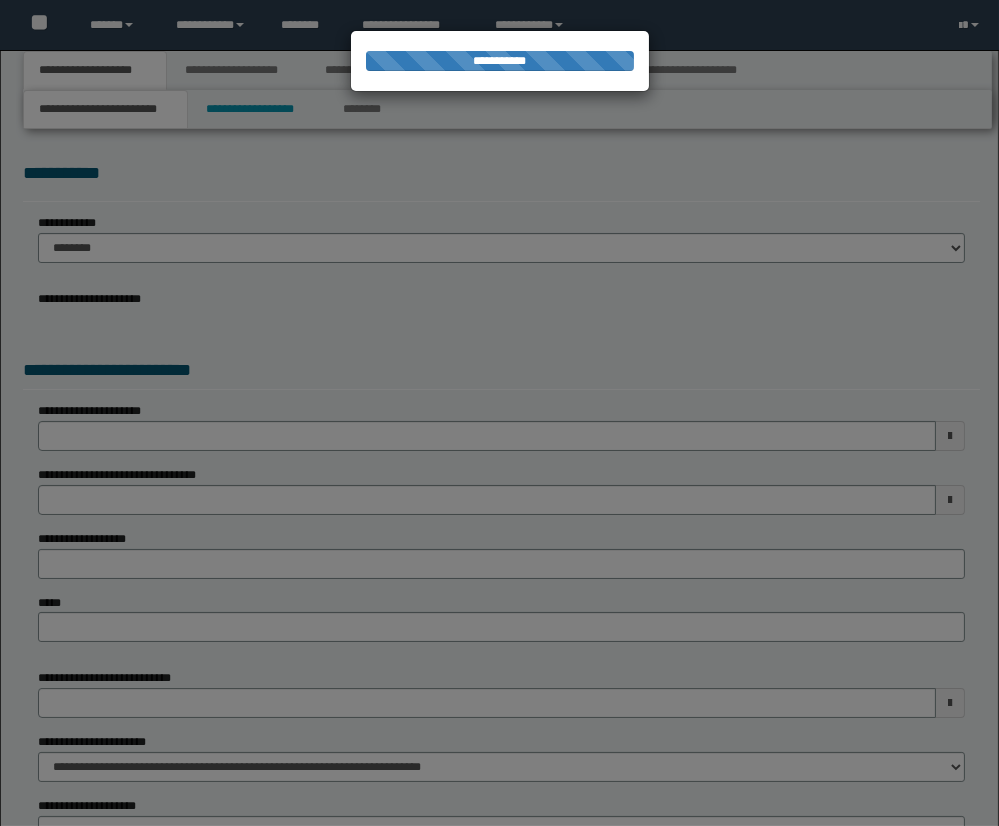 select on "*" 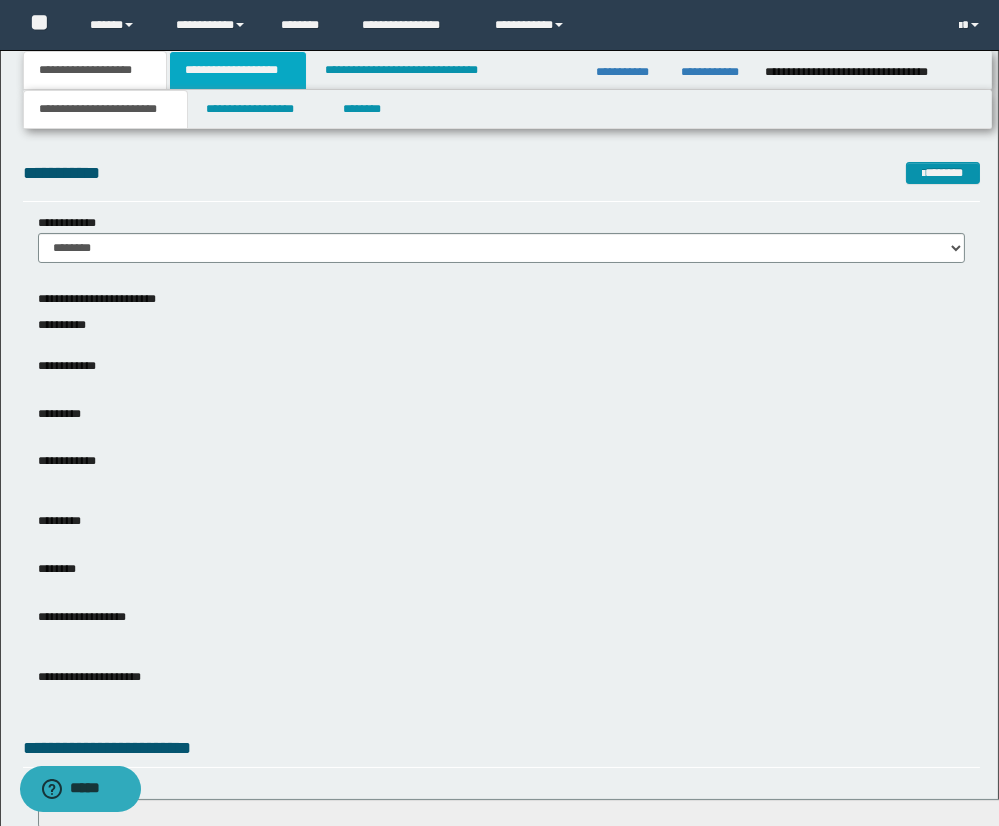 click on "**********" at bounding box center (238, 70) 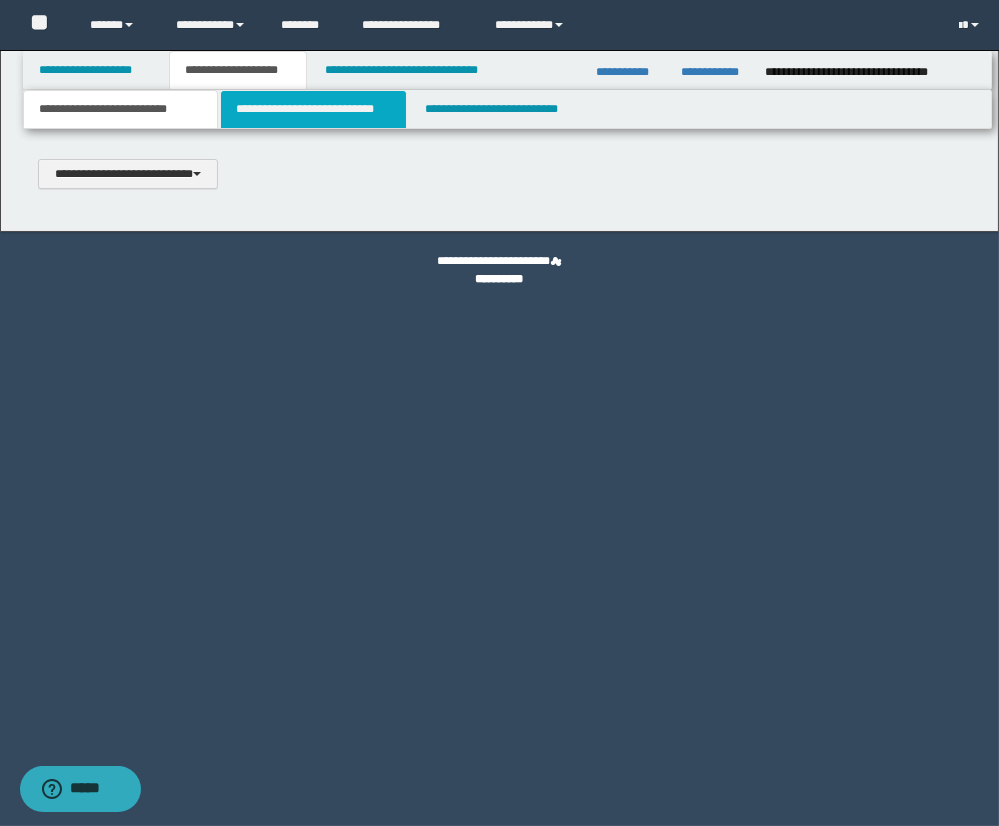 type 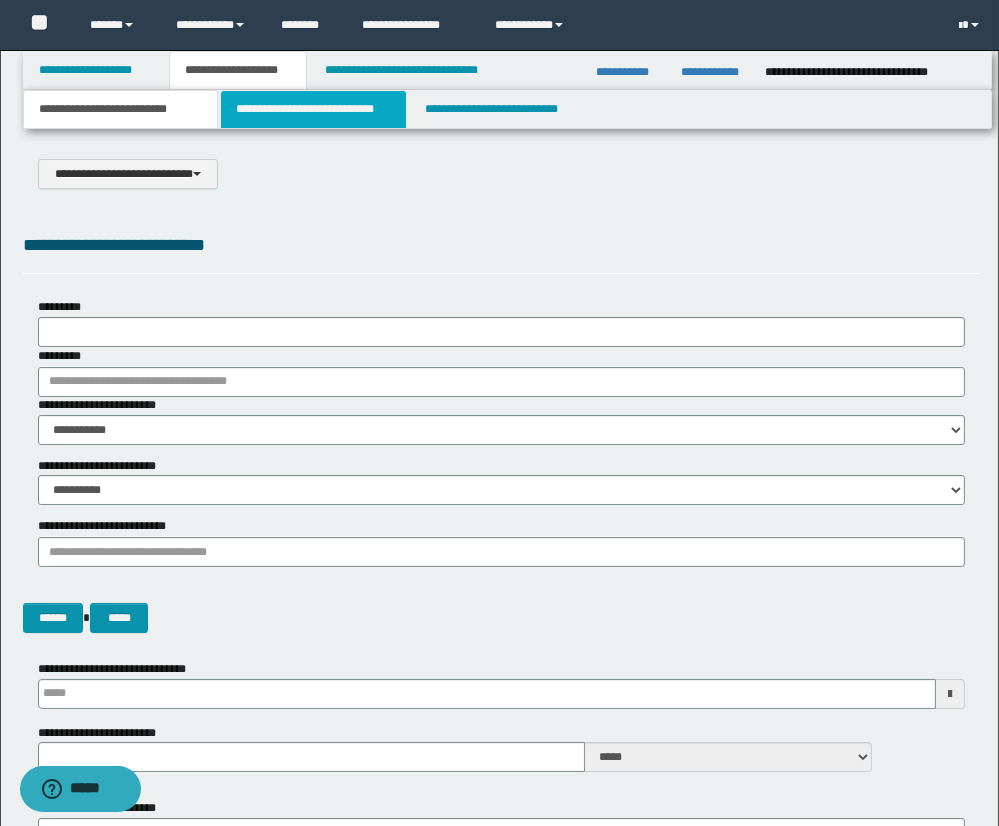 click on "**********" at bounding box center (313, 109) 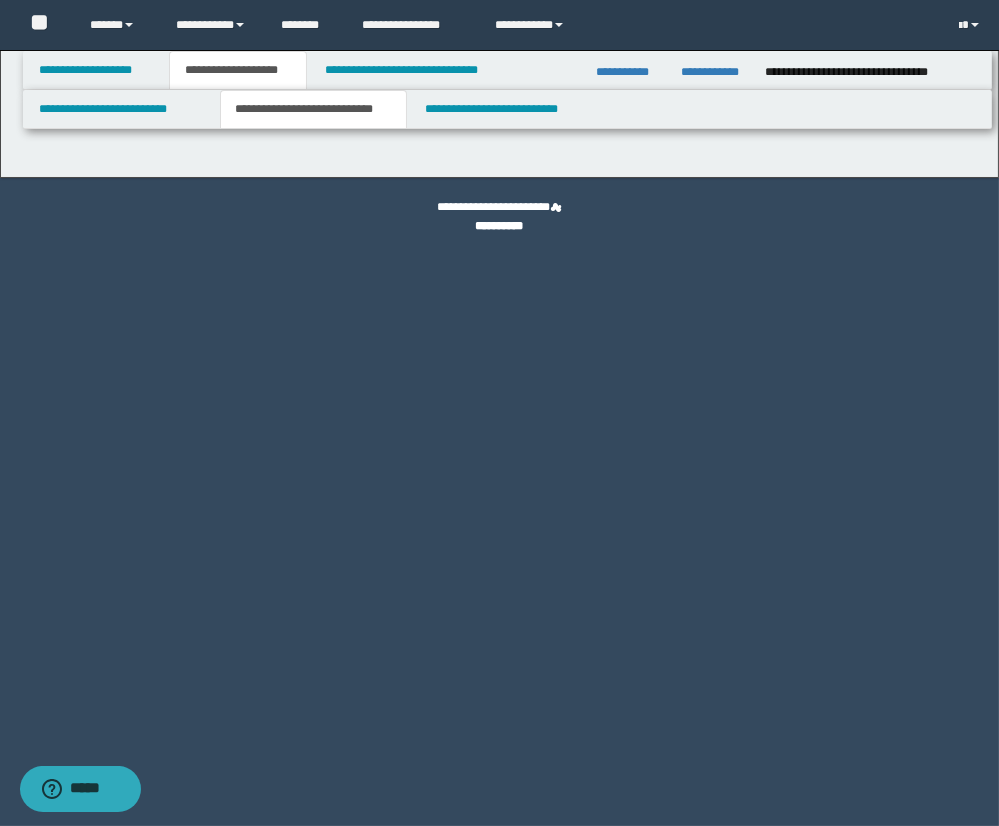 select on "*" 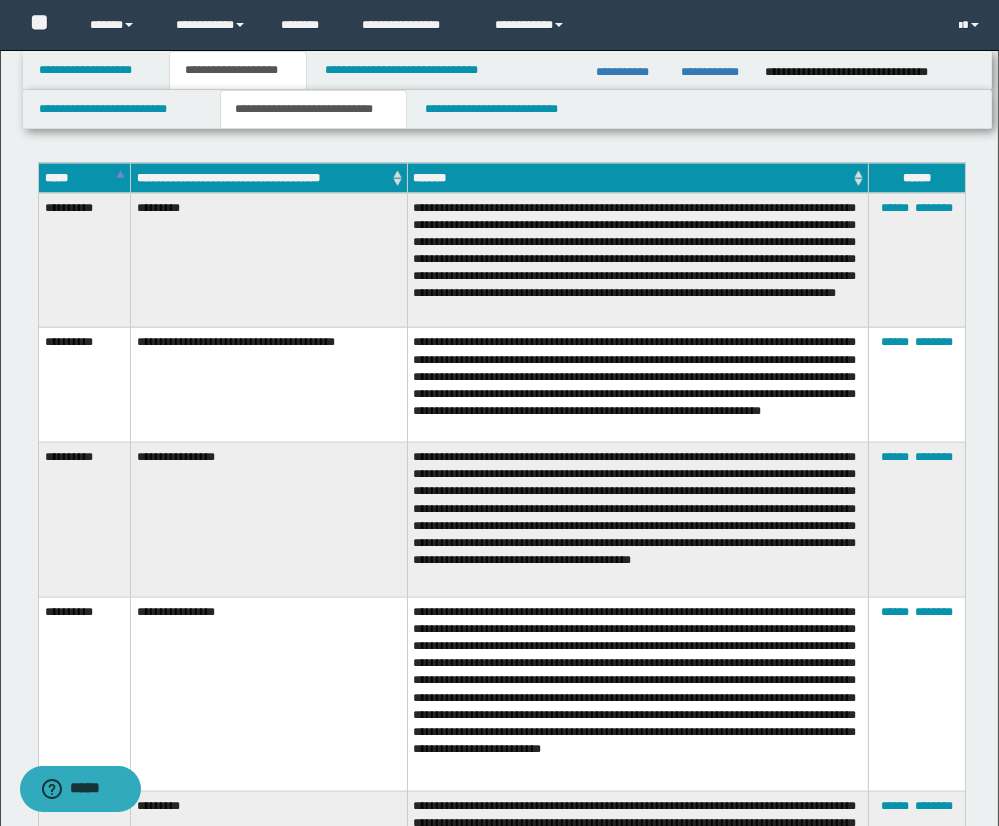 scroll, scrollTop: 3631, scrollLeft: 0, axis: vertical 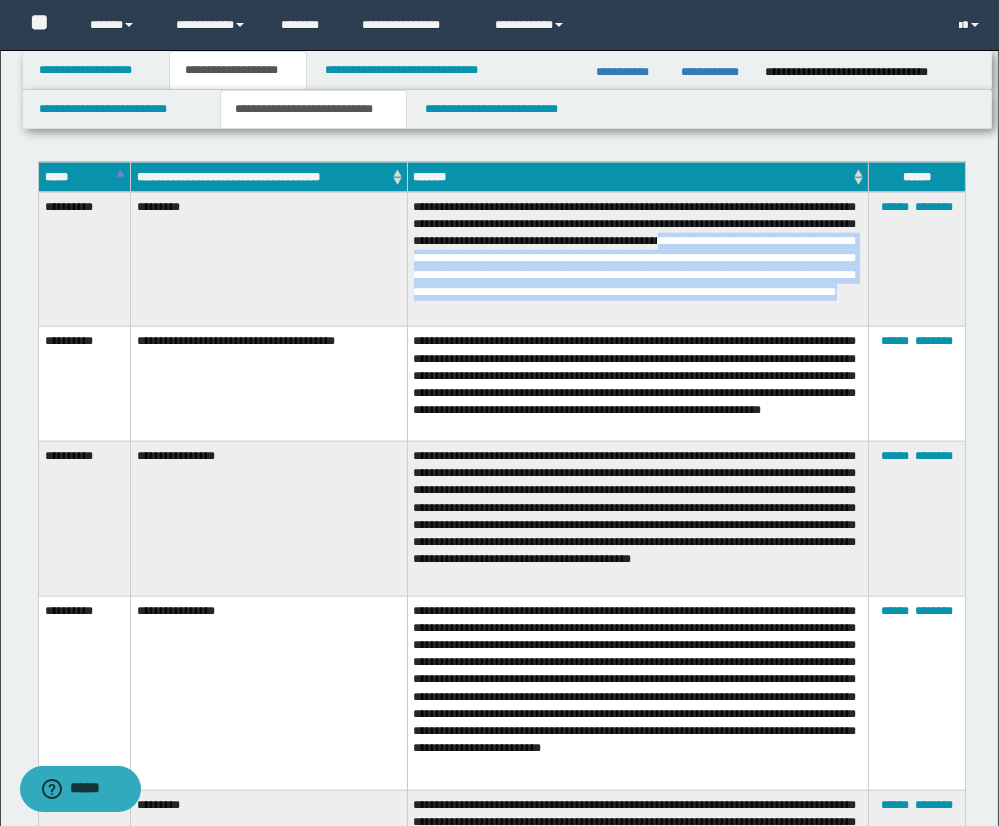 drag, startPoint x: 413, startPoint y: 265, endPoint x: 827, endPoint y: 311, distance: 416.54773 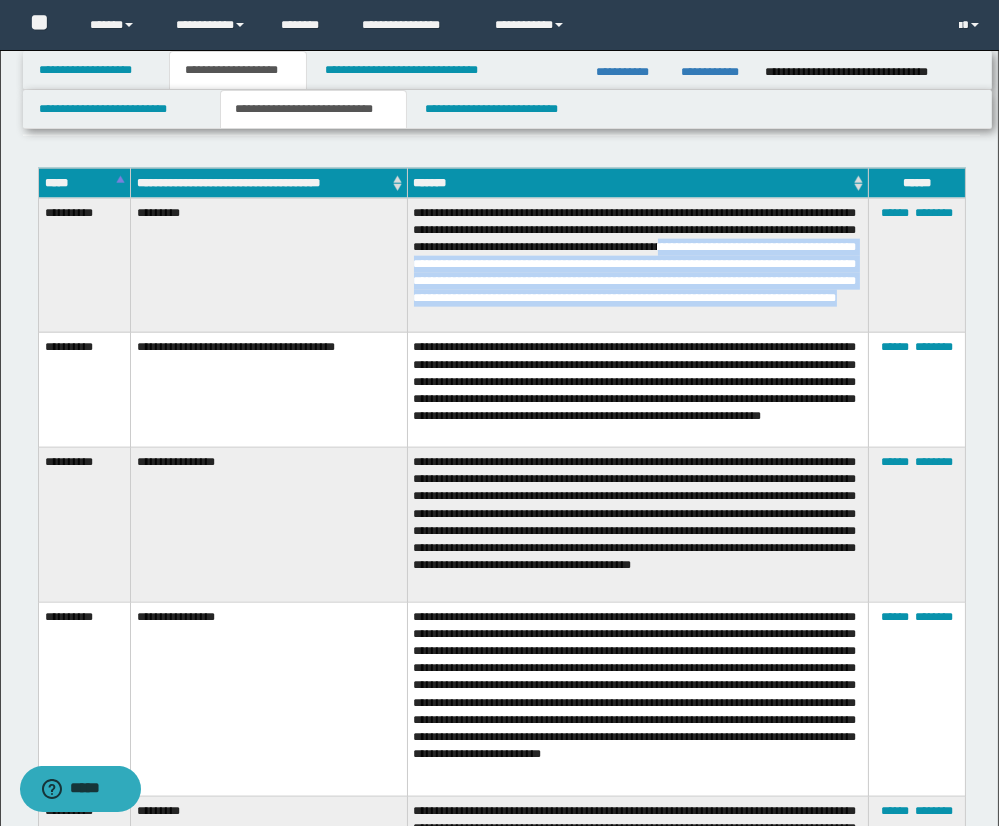 scroll, scrollTop: 3628, scrollLeft: 0, axis: vertical 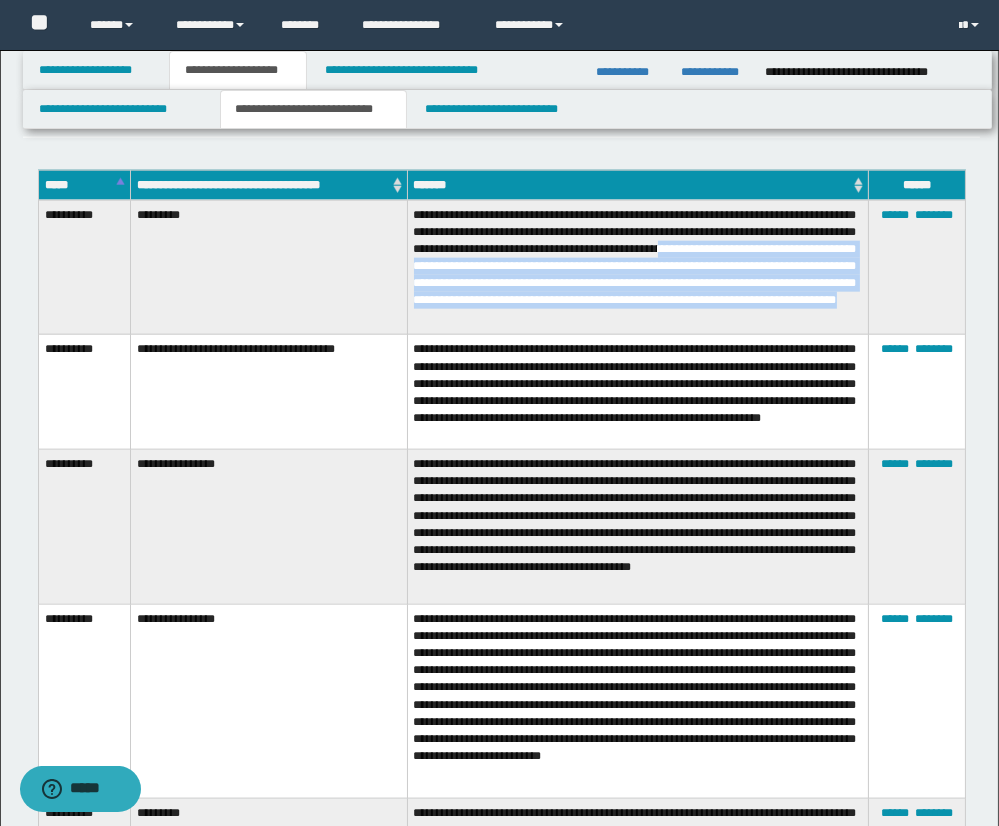 copy on "**********" 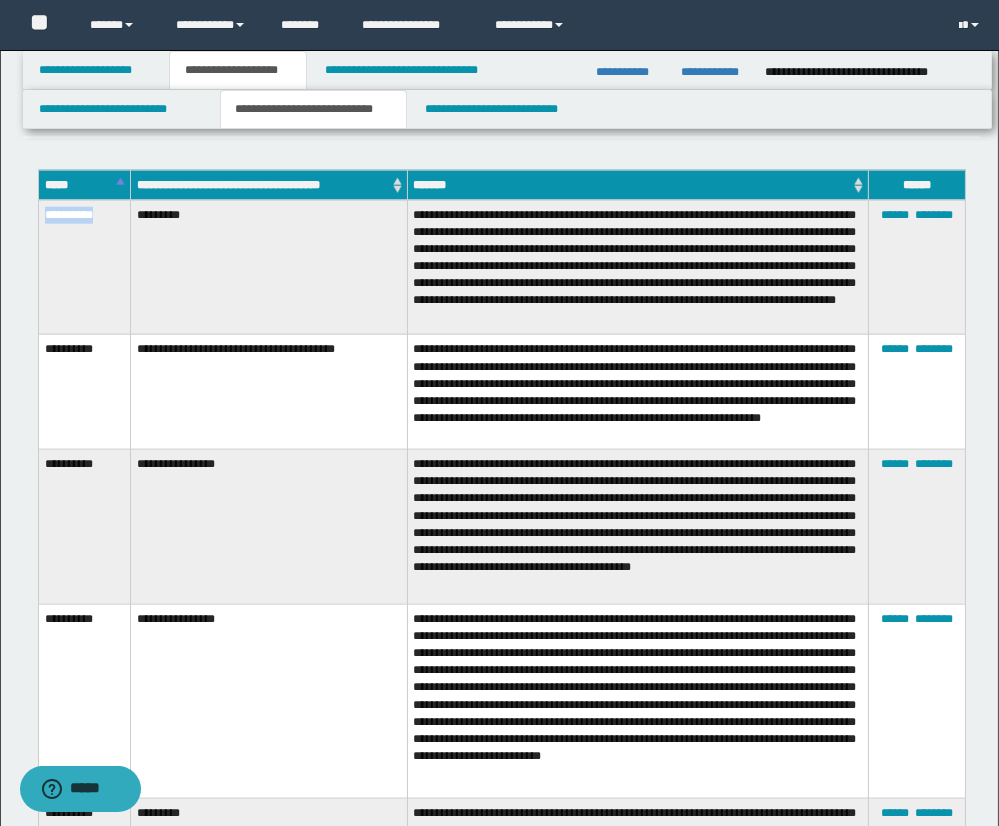 drag, startPoint x: 45, startPoint y: 216, endPoint x: 118, endPoint y: 218, distance: 73.02739 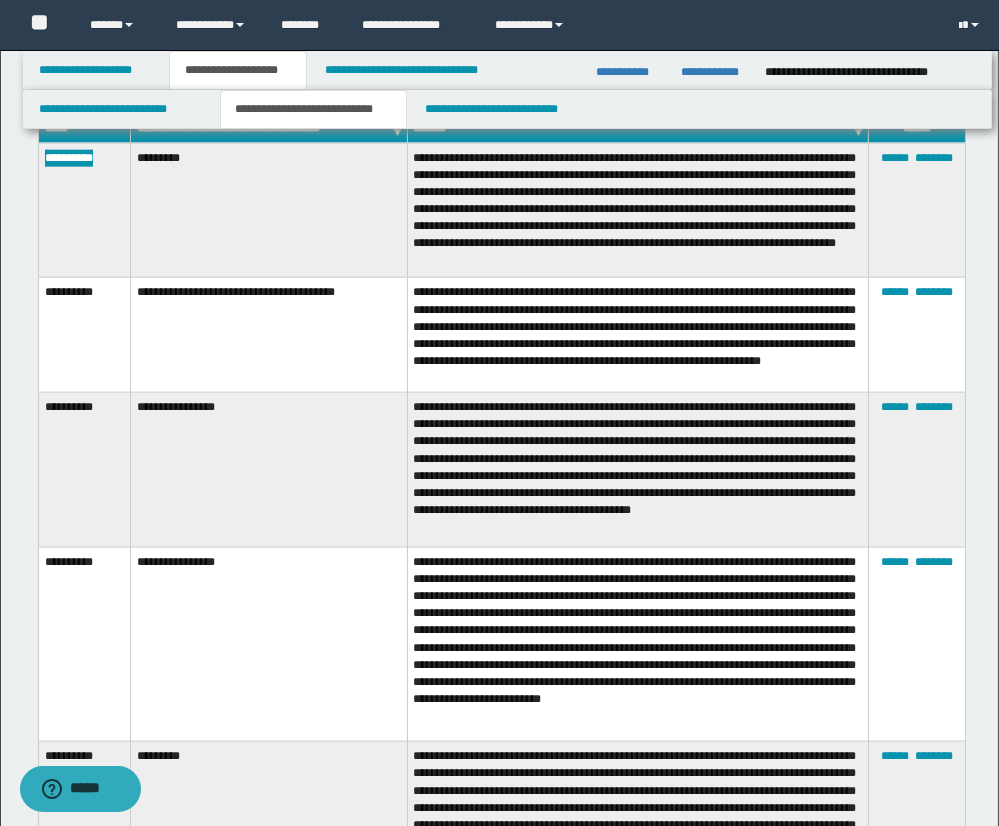 scroll, scrollTop: 3688, scrollLeft: 0, axis: vertical 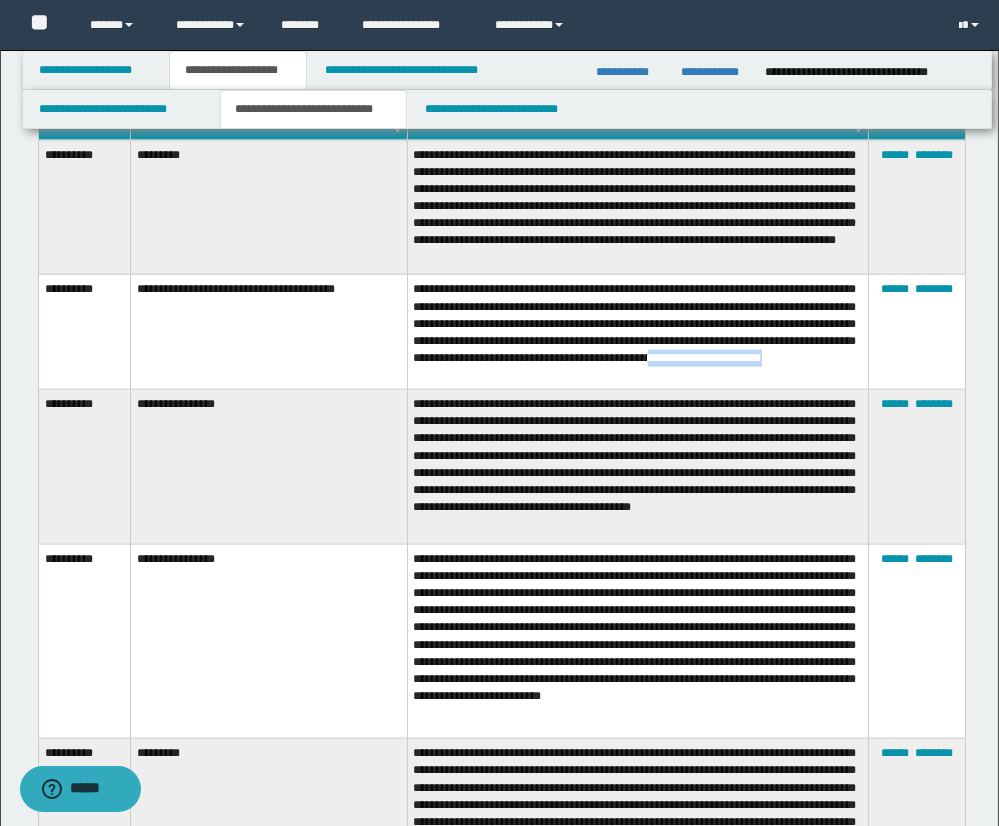 drag, startPoint x: 590, startPoint y: 373, endPoint x: 750, endPoint y: 368, distance: 160.07811 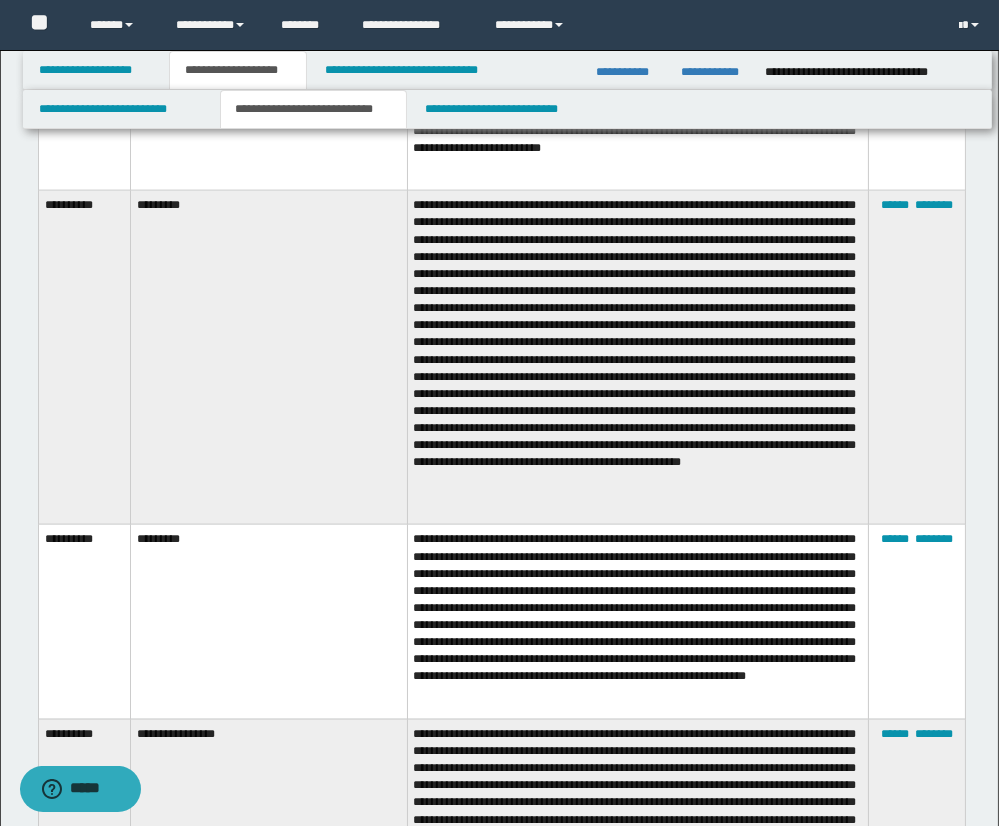 scroll, scrollTop: 4237, scrollLeft: 0, axis: vertical 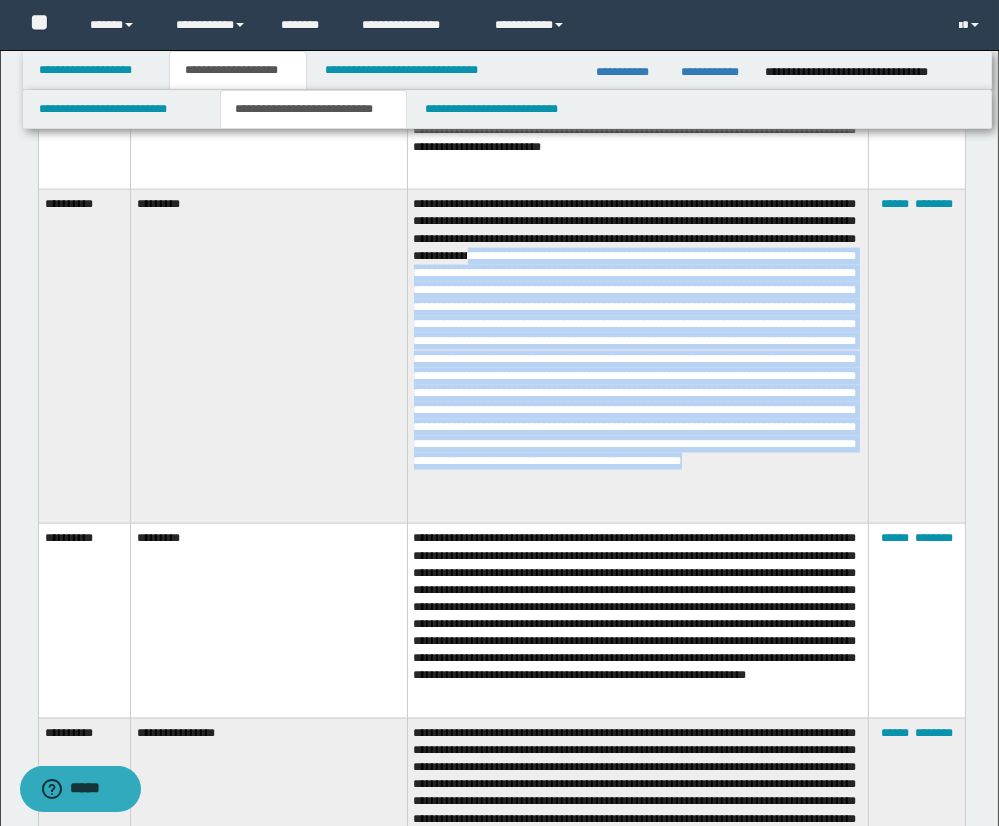 drag, startPoint x: 689, startPoint y: 243, endPoint x: 795, endPoint y: 491, distance: 269.70355 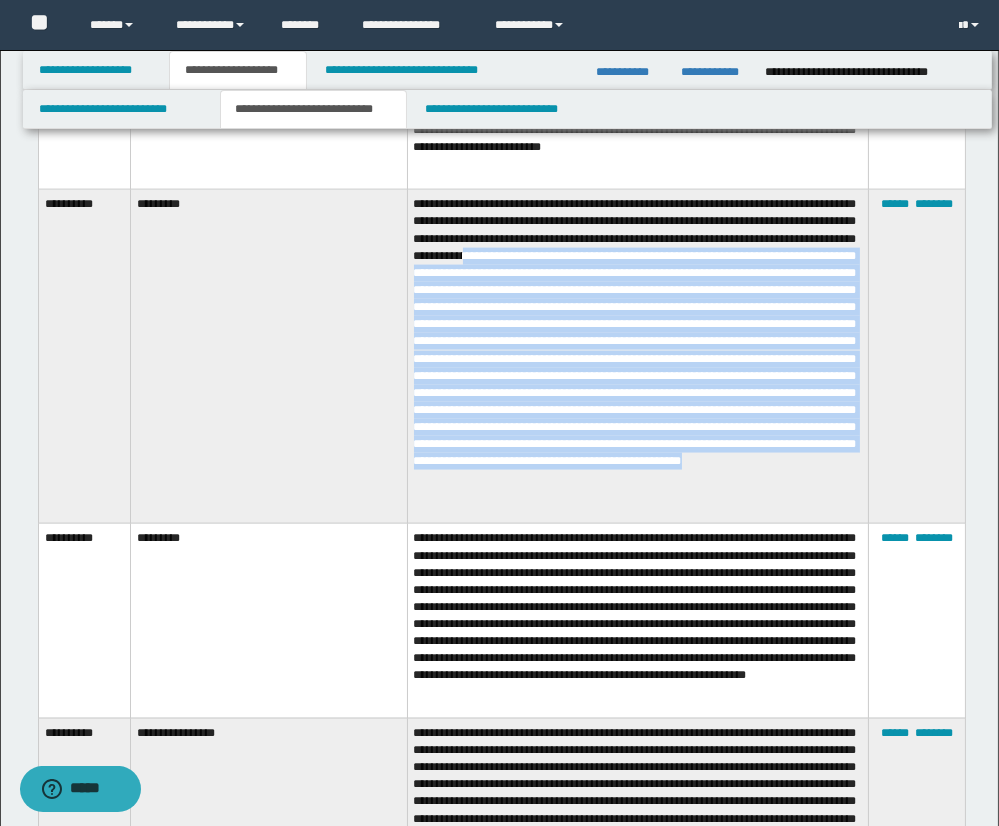 drag, startPoint x: 683, startPoint y: 240, endPoint x: 750, endPoint y: 491, distance: 259.78836 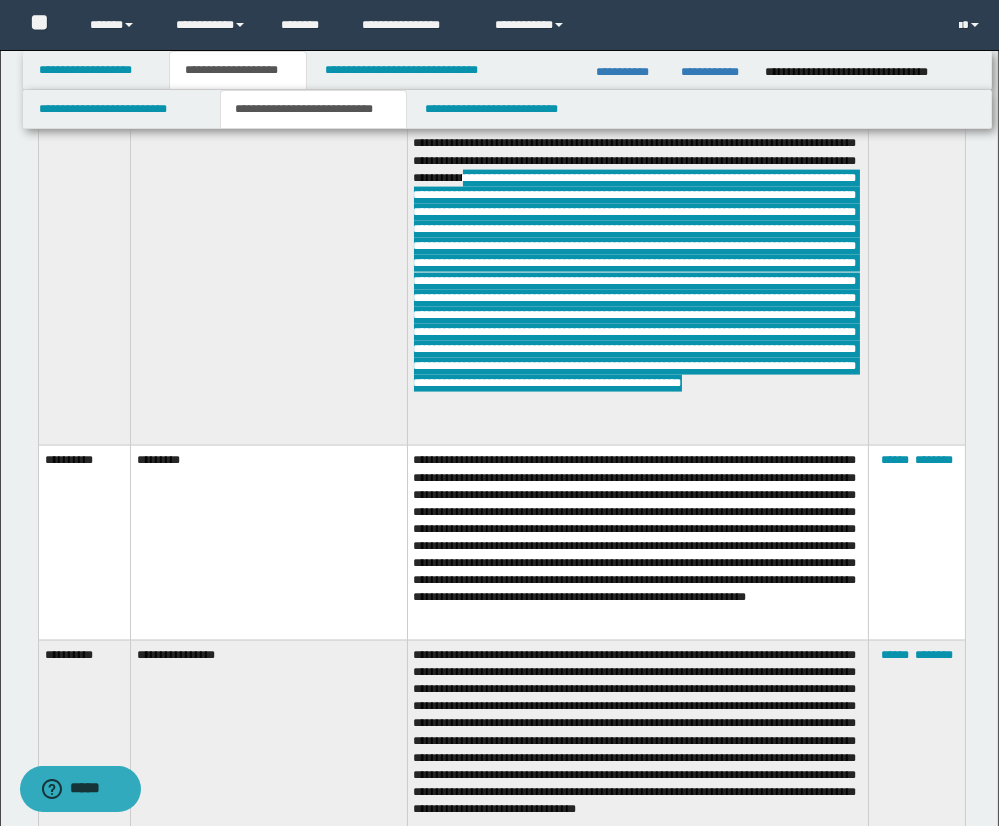 scroll, scrollTop: 4462, scrollLeft: 0, axis: vertical 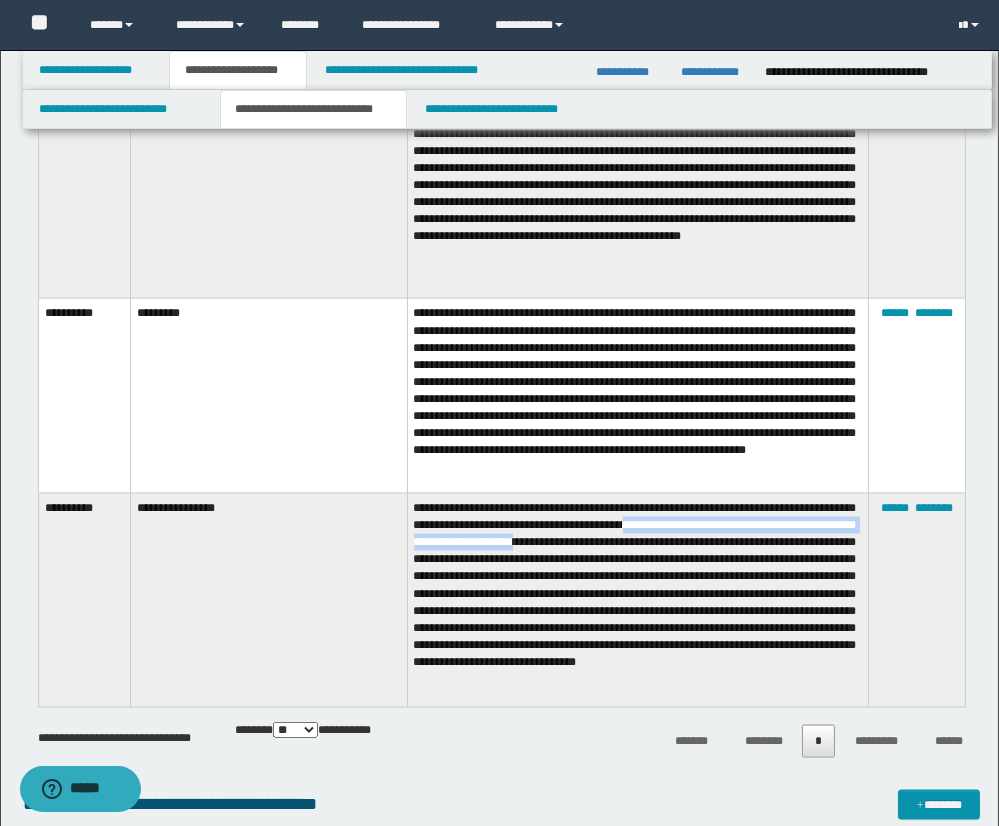 drag, startPoint x: 734, startPoint y: 524, endPoint x: 730, endPoint y: 540, distance: 16.492422 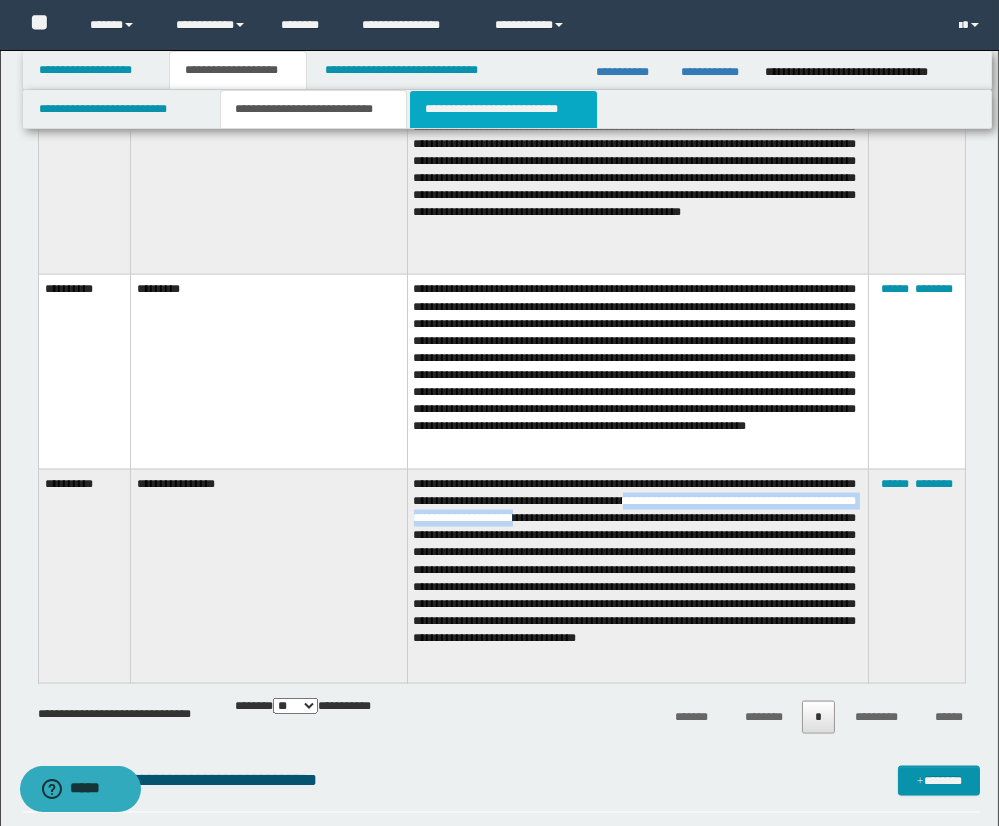 scroll, scrollTop: 4492, scrollLeft: 0, axis: vertical 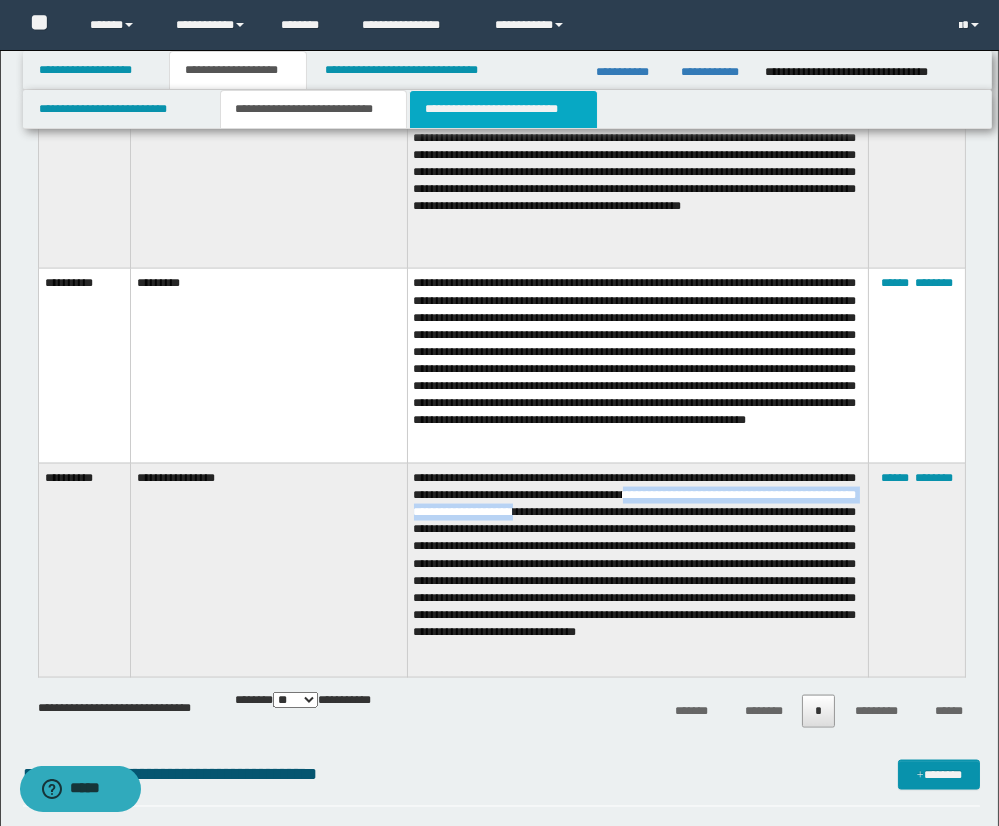 click on "**********" at bounding box center [503, 109] 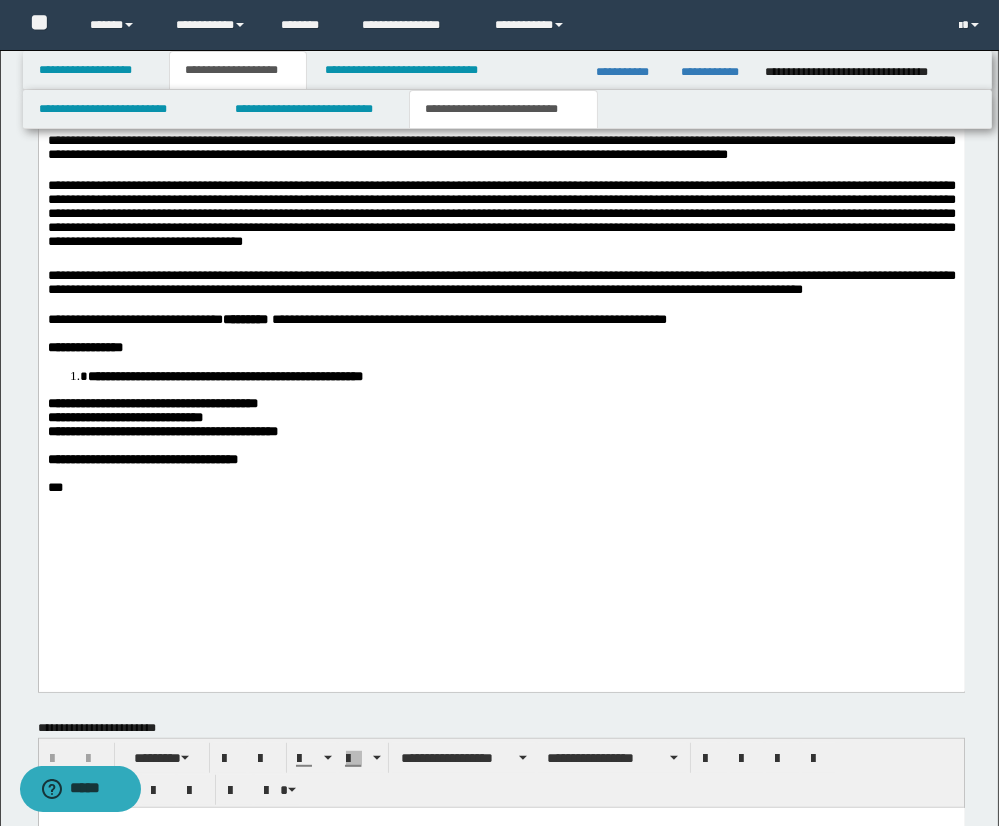 scroll, scrollTop: 1725, scrollLeft: 0, axis: vertical 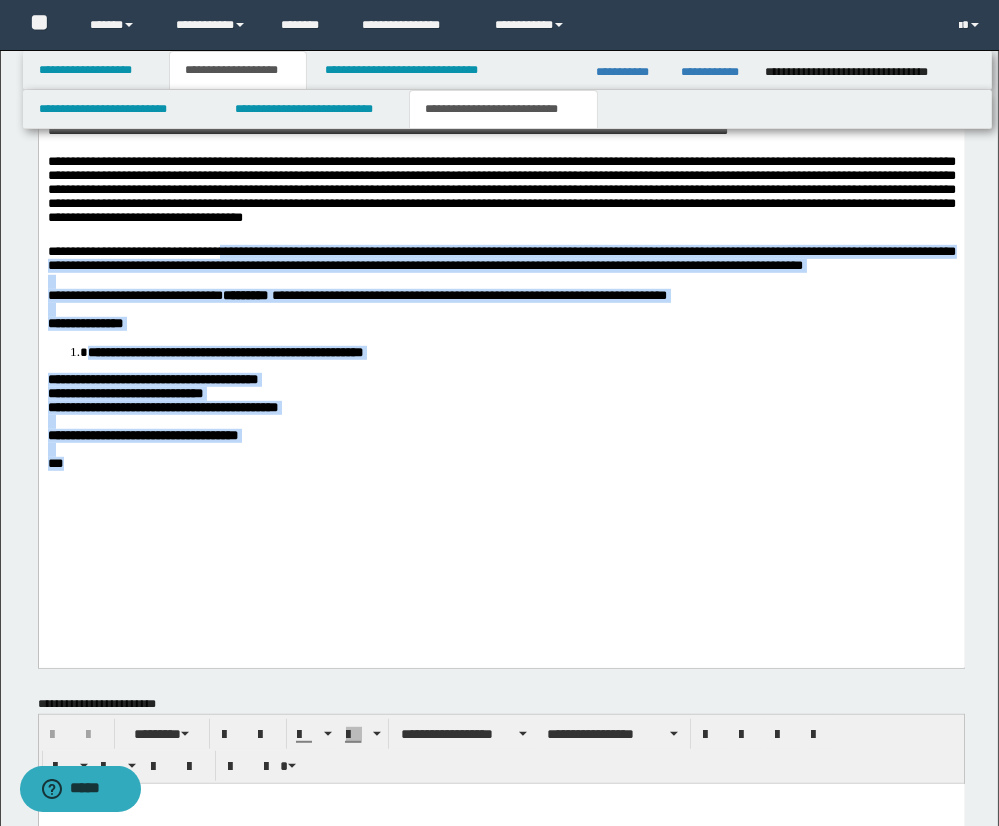 drag, startPoint x: 237, startPoint y: 313, endPoint x: 392, endPoint y: 396, distance: 175.82378 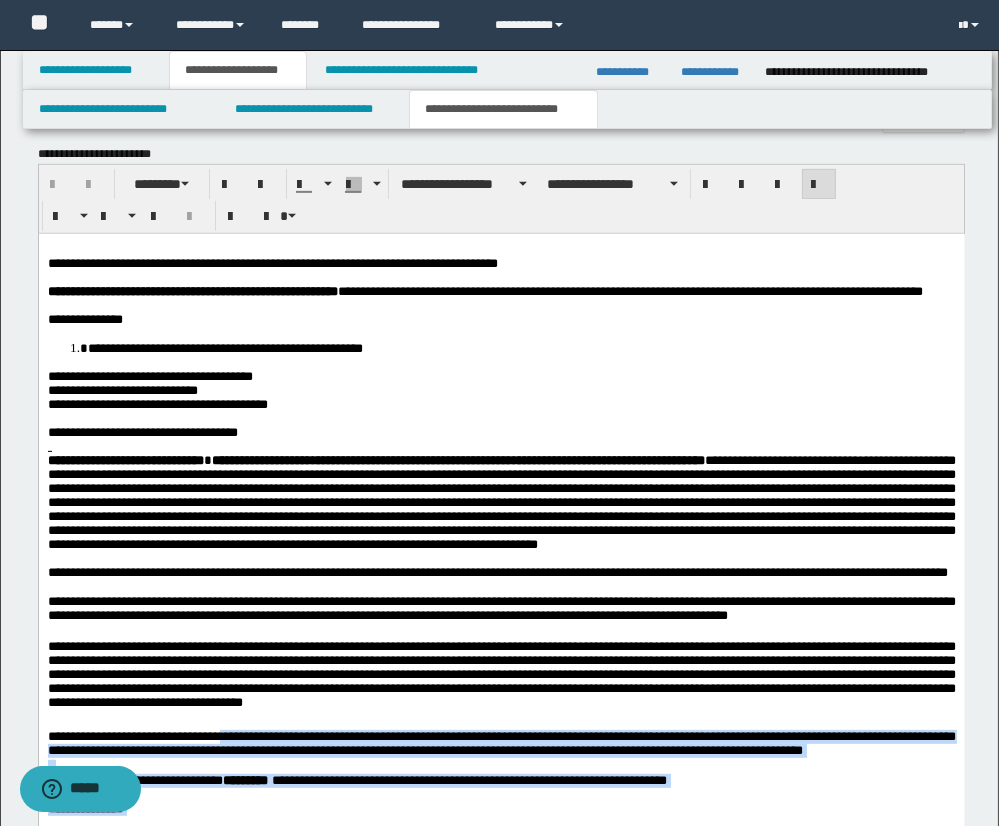 scroll, scrollTop: 1238, scrollLeft: 0, axis: vertical 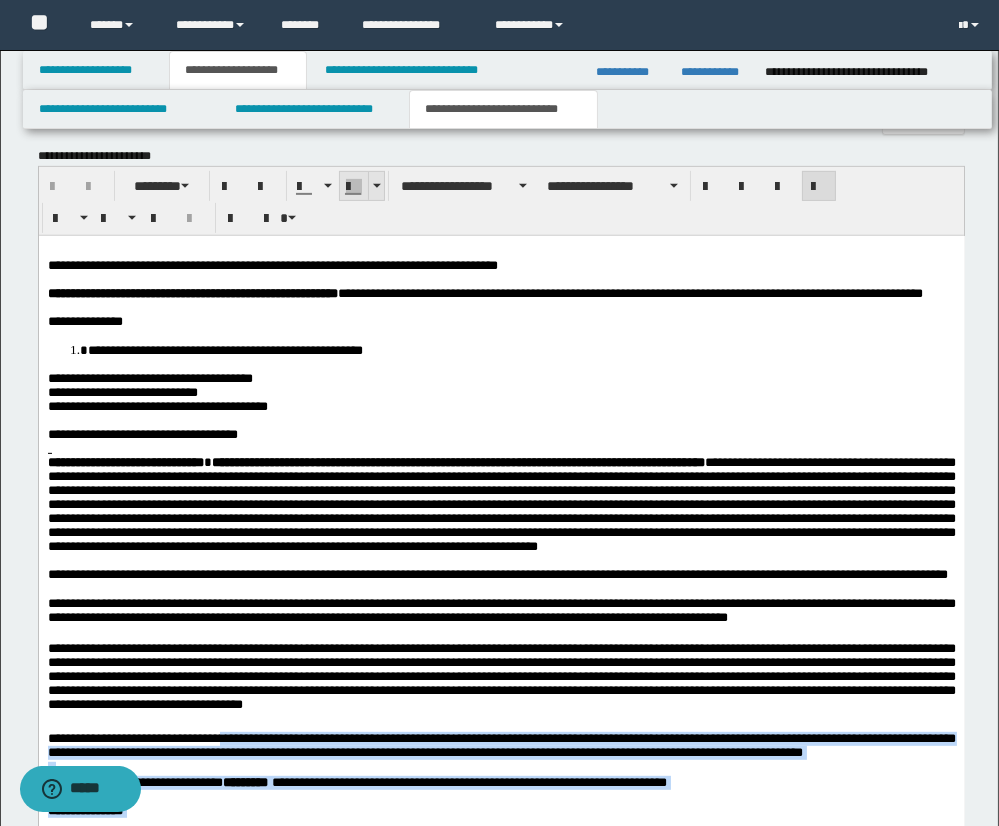 click at bounding box center [376, 186] 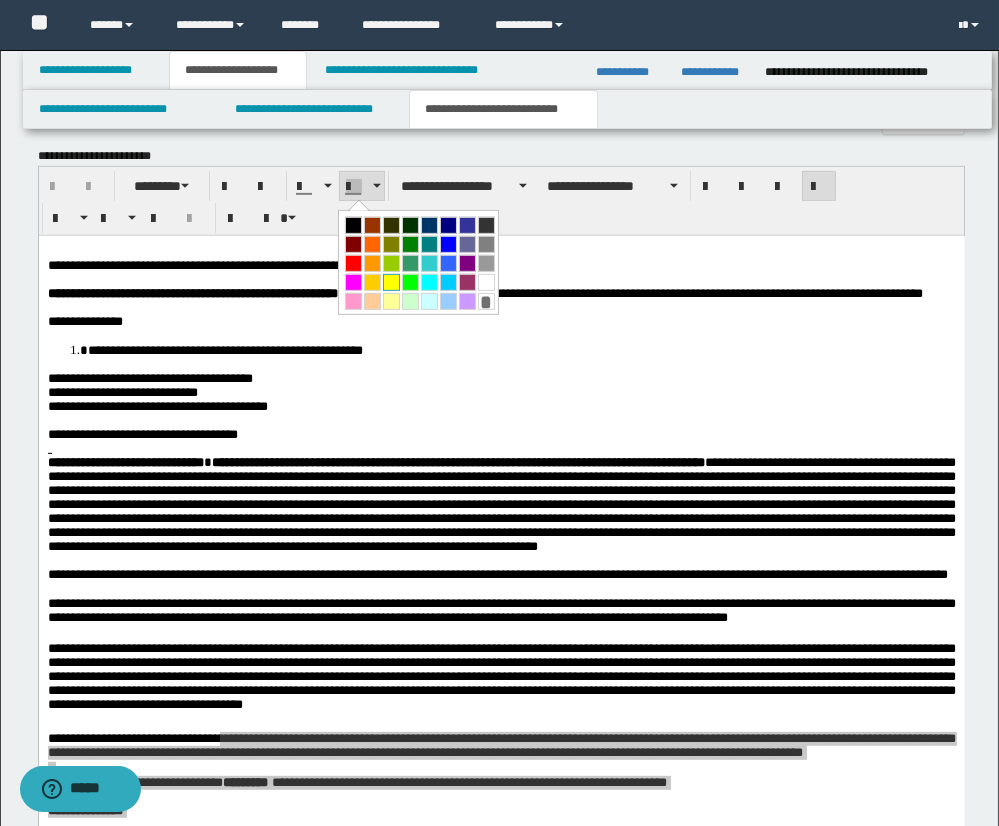 drag, startPoint x: 392, startPoint y: 279, endPoint x: 354, endPoint y: 45, distance: 237.0654 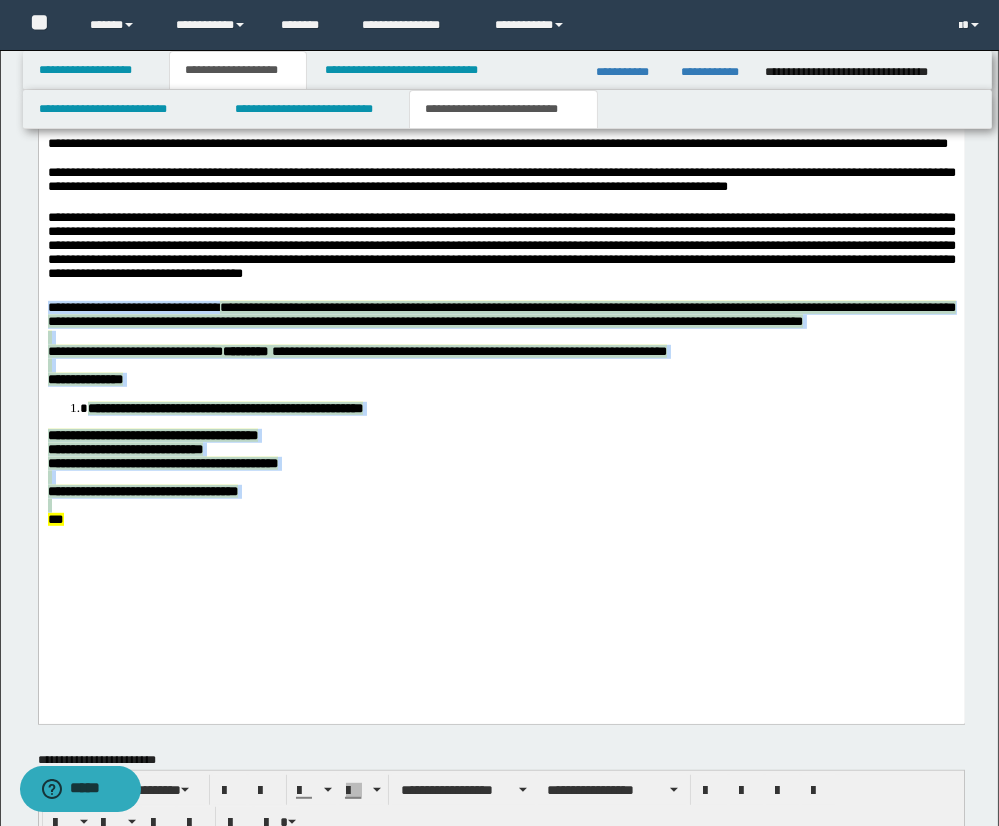 scroll, scrollTop: 1670, scrollLeft: 0, axis: vertical 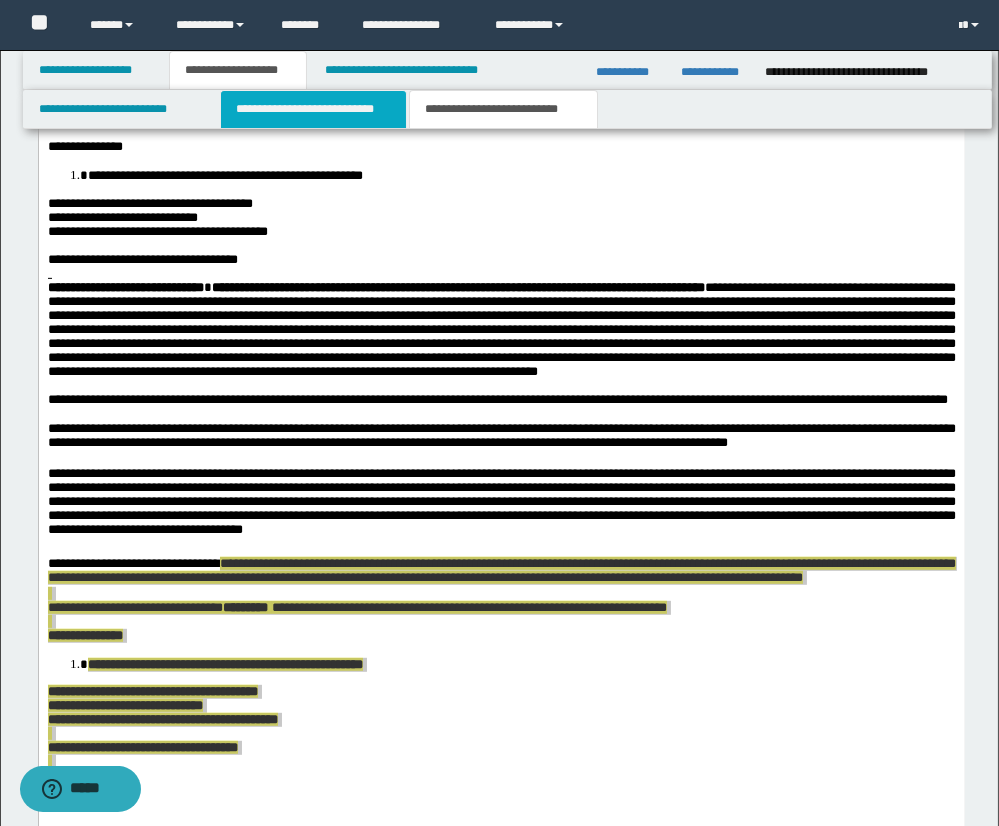 drag, startPoint x: 296, startPoint y: 108, endPoint x: 322, endPoint y: 127, distance: 32.202484 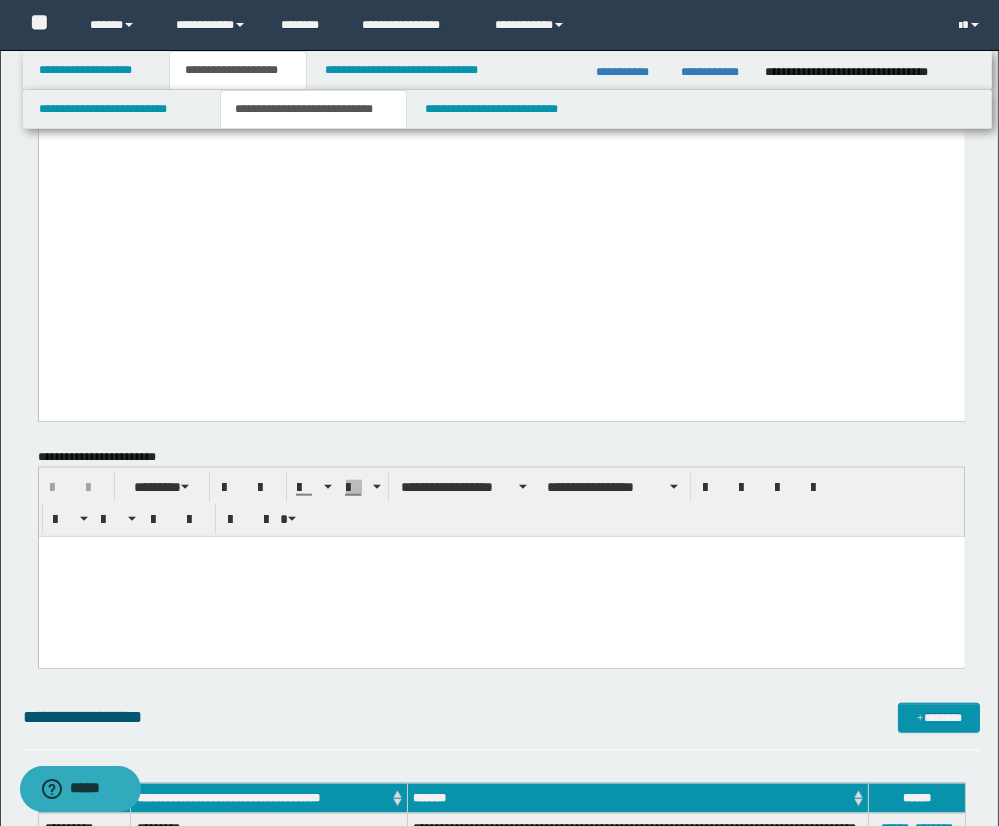 scroll, scrollTop: 3018, scrollLeft: 0, axis: vertical 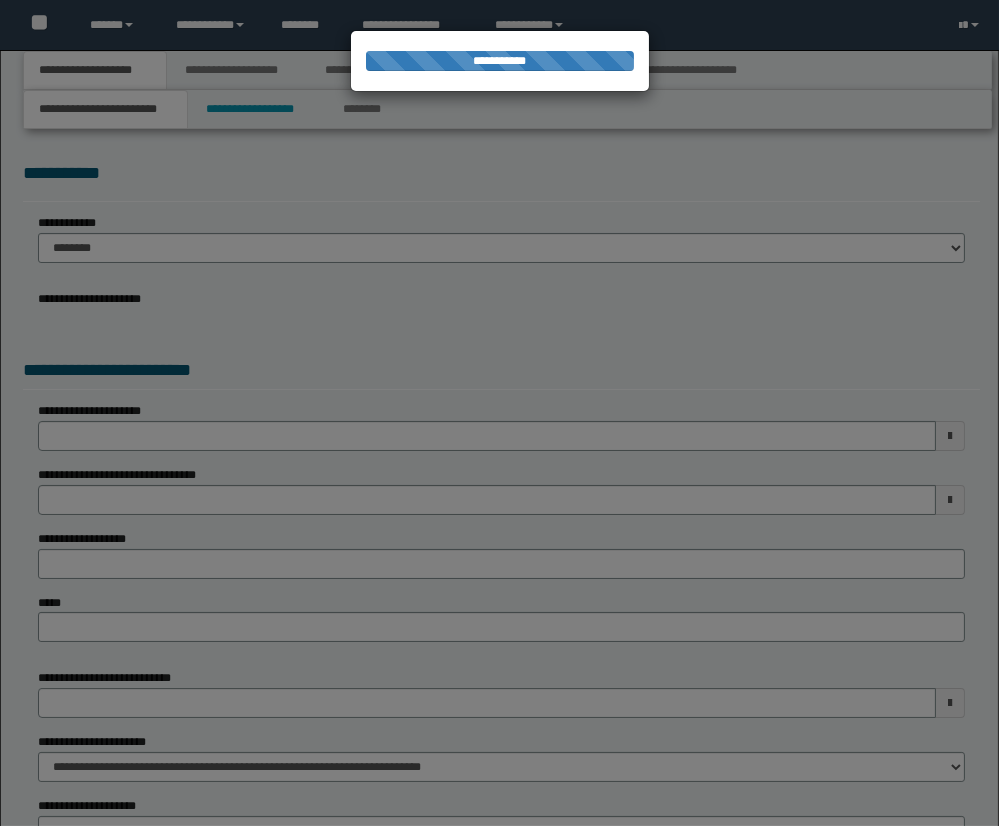 select on "**" 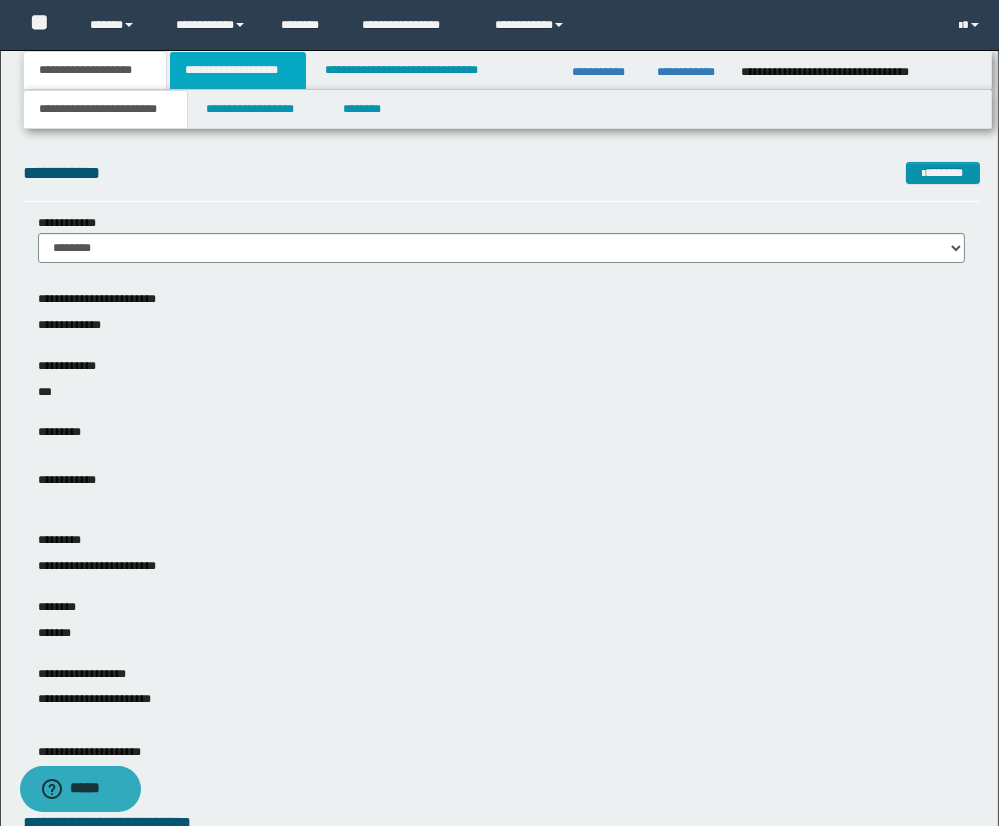 click on "**********" at bounding box center [238, 70] 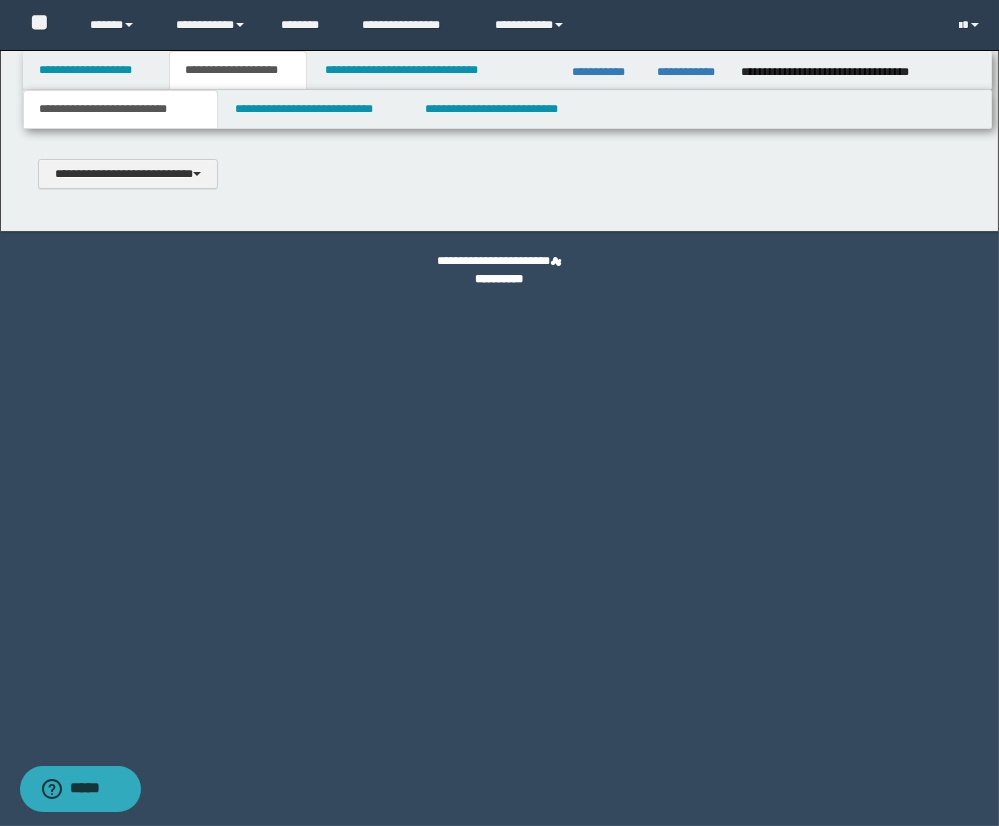 type 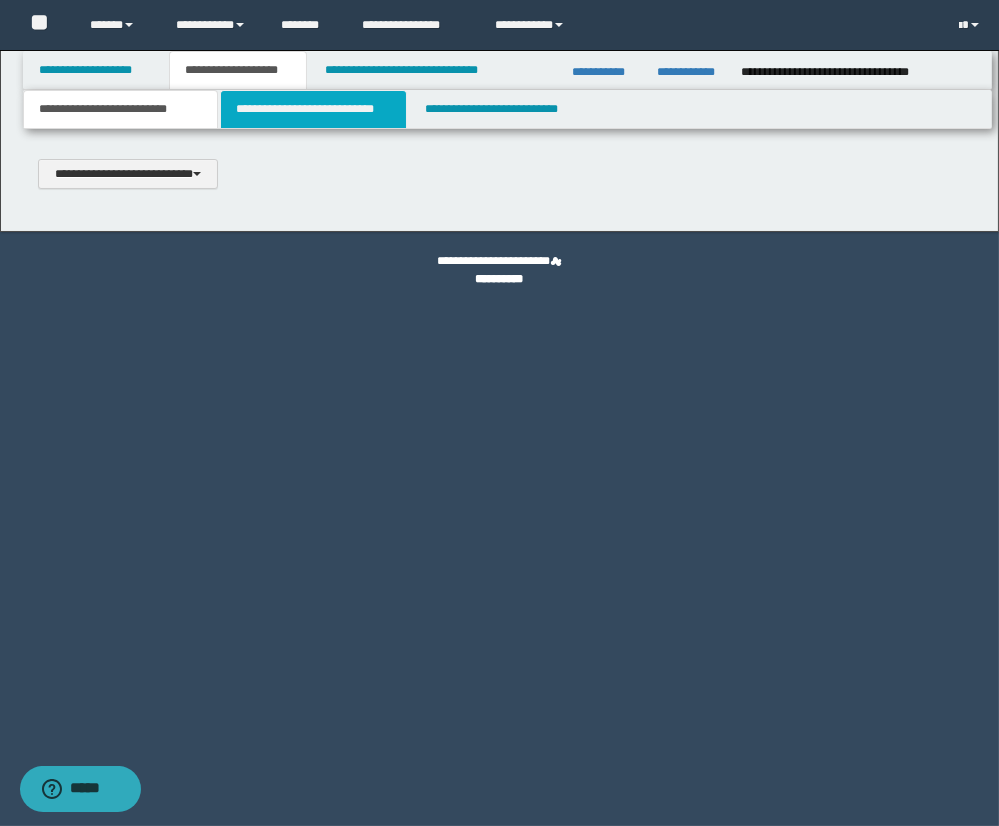 scroll, scrollTop: 0, scrollLeft: 0, axis: both 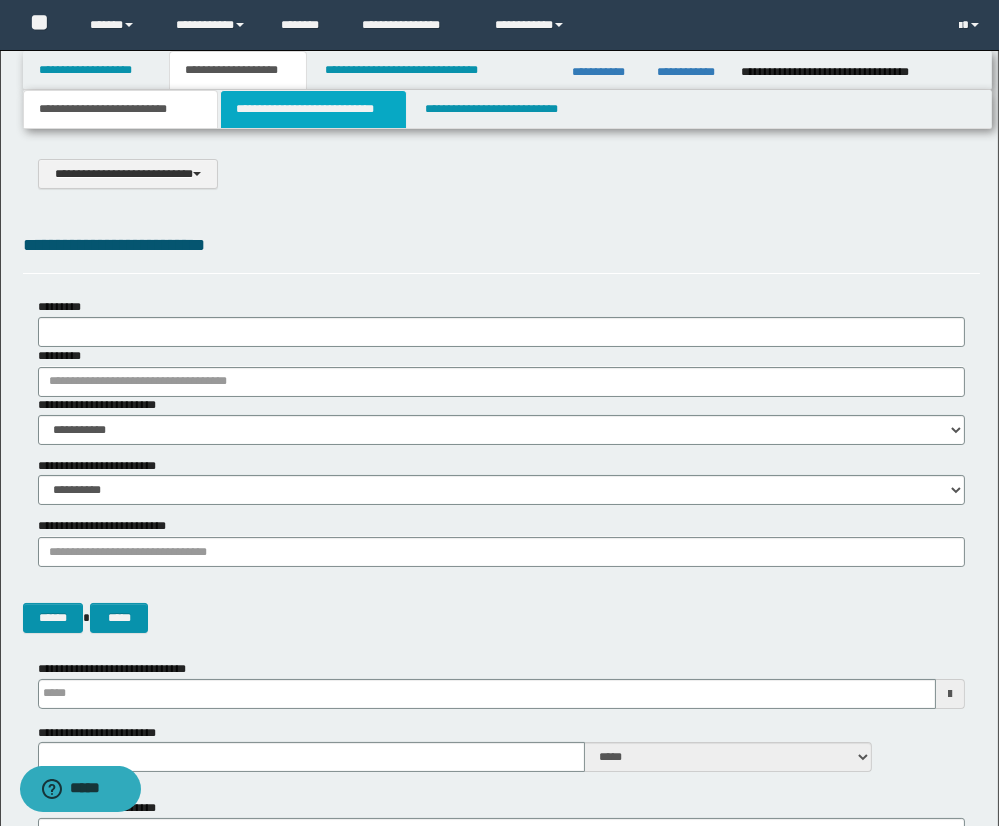 click on "**********" at bounding box center (313, 109) 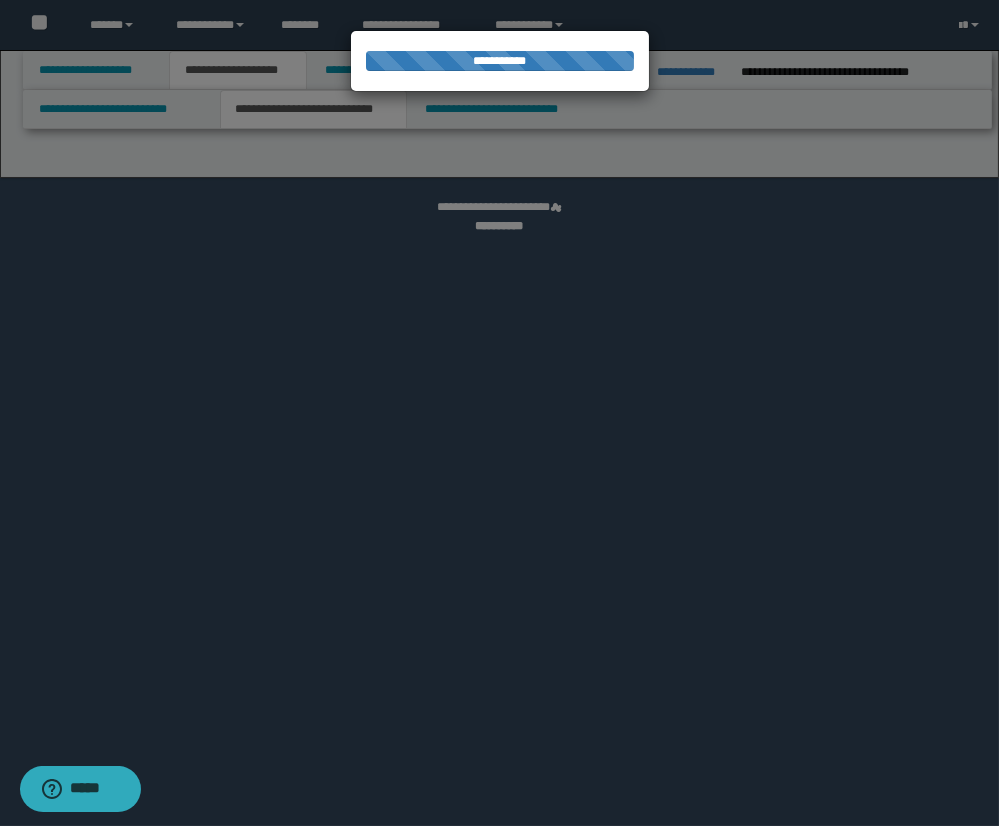 select on "*" 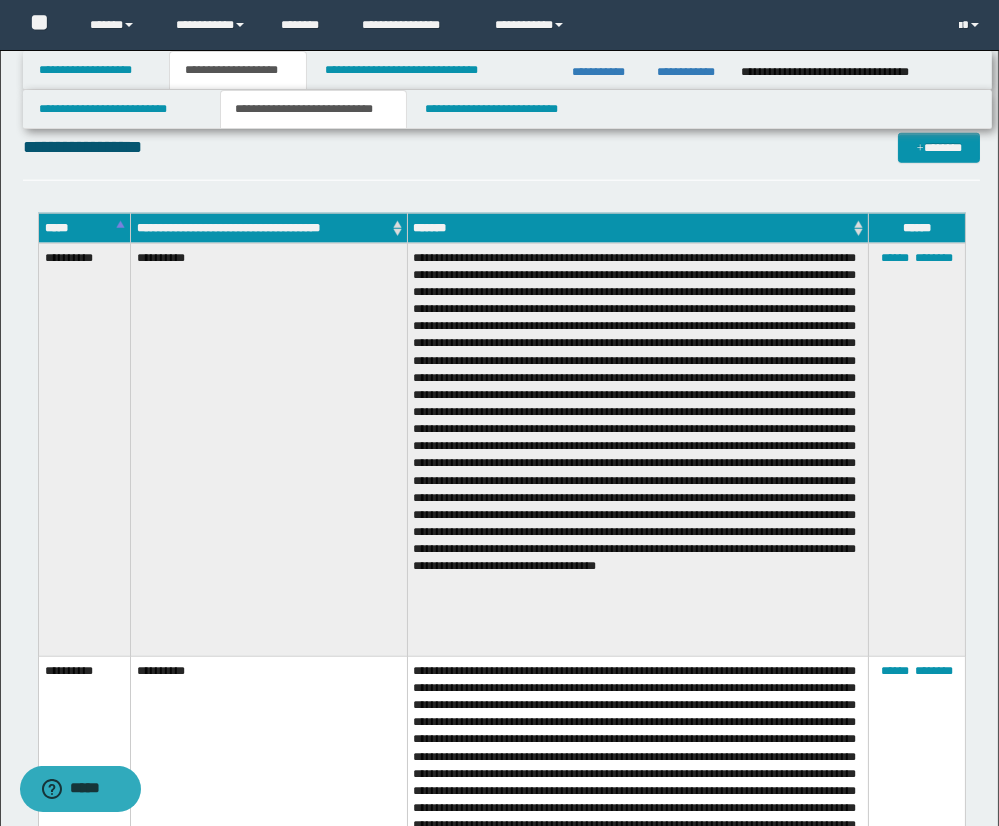 scroll, scrollTop: 3061, scrollLeft: 0, axis: vertical 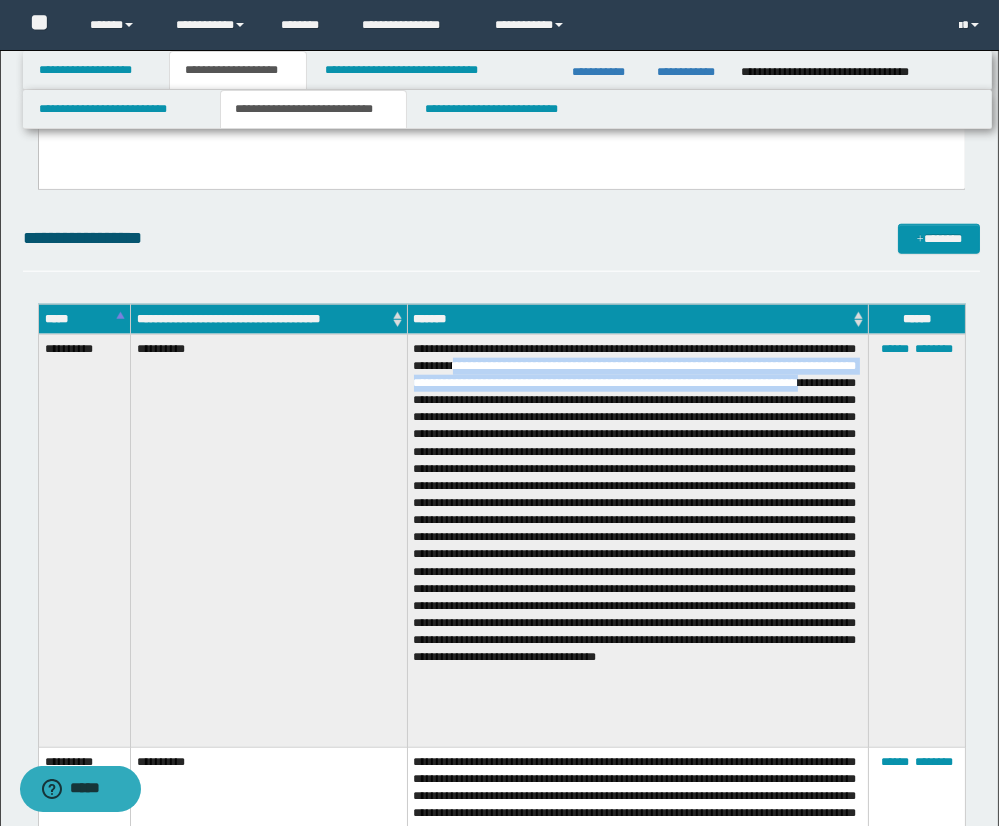 drag, startPoint x: 560, startPoint y: 368, endPoint x: 581, endPoint y: 405, distance: 42.544094 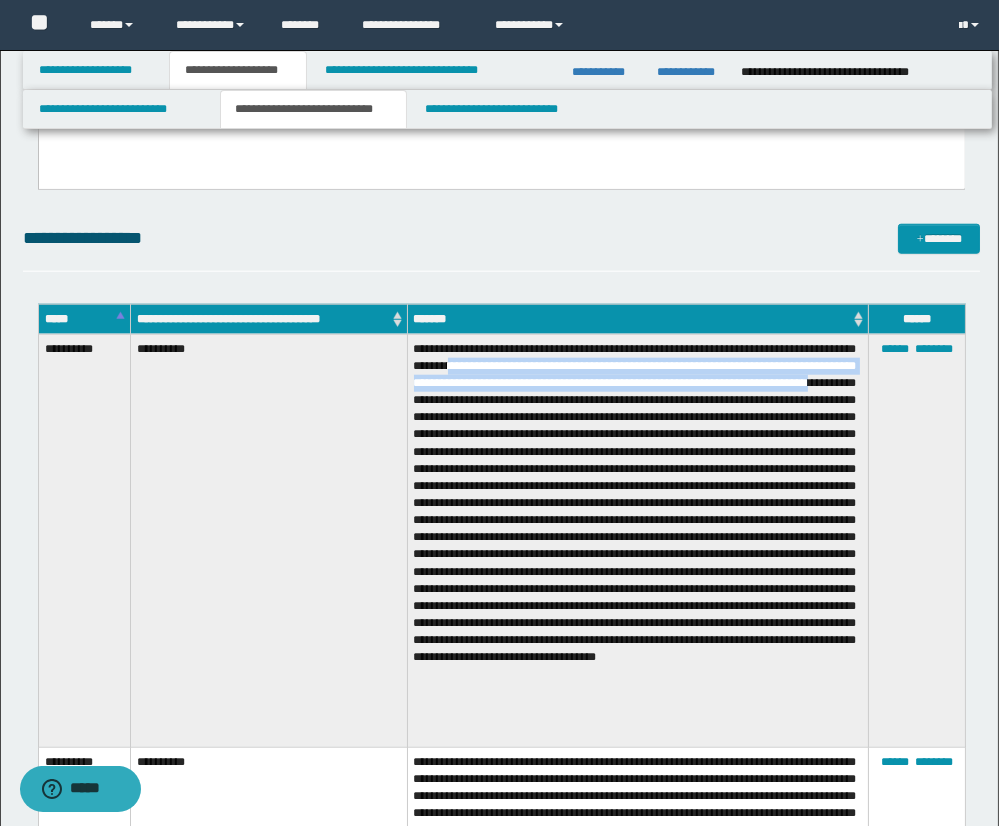 drag, startPoint x: 557, startPoint y: 369, endPoint x: 593, endPoint y: 395, distance: 44.407207 